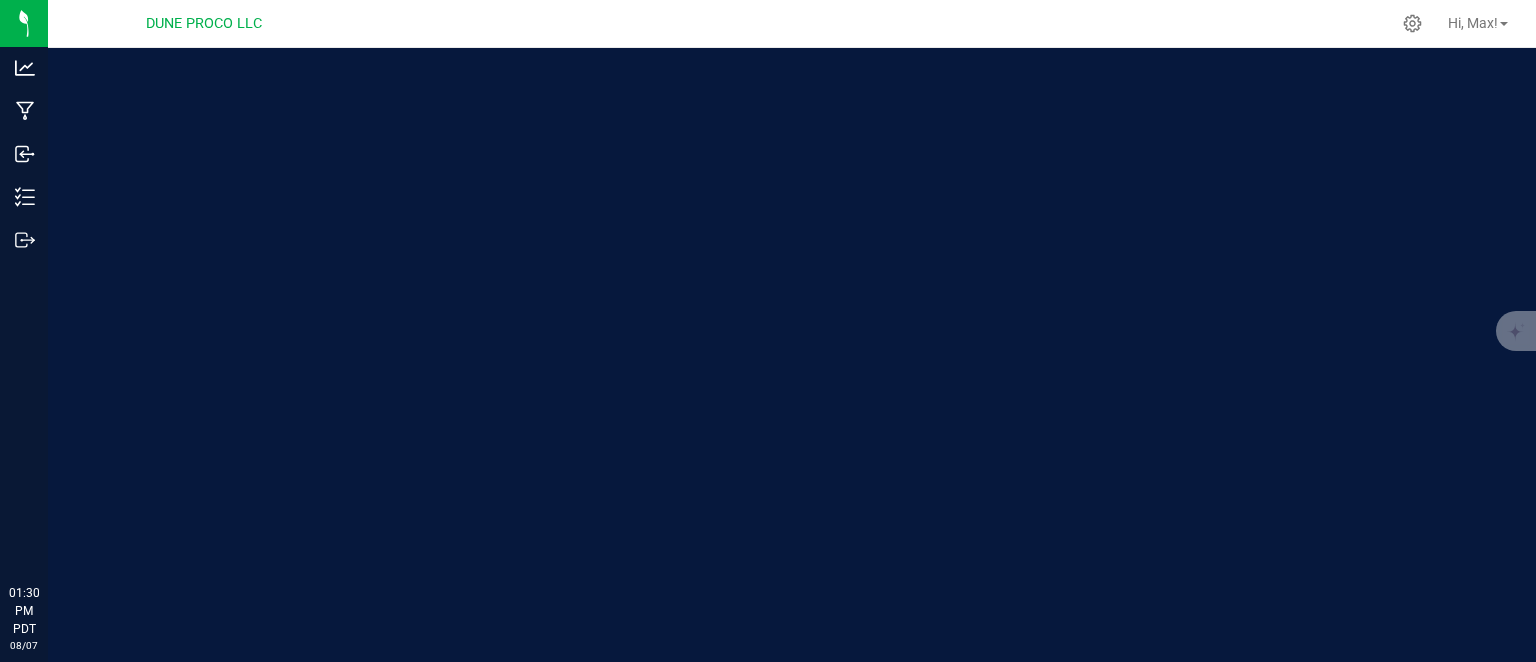 scroll, scrollTop: 0, scrollLeft: 0, axis: both 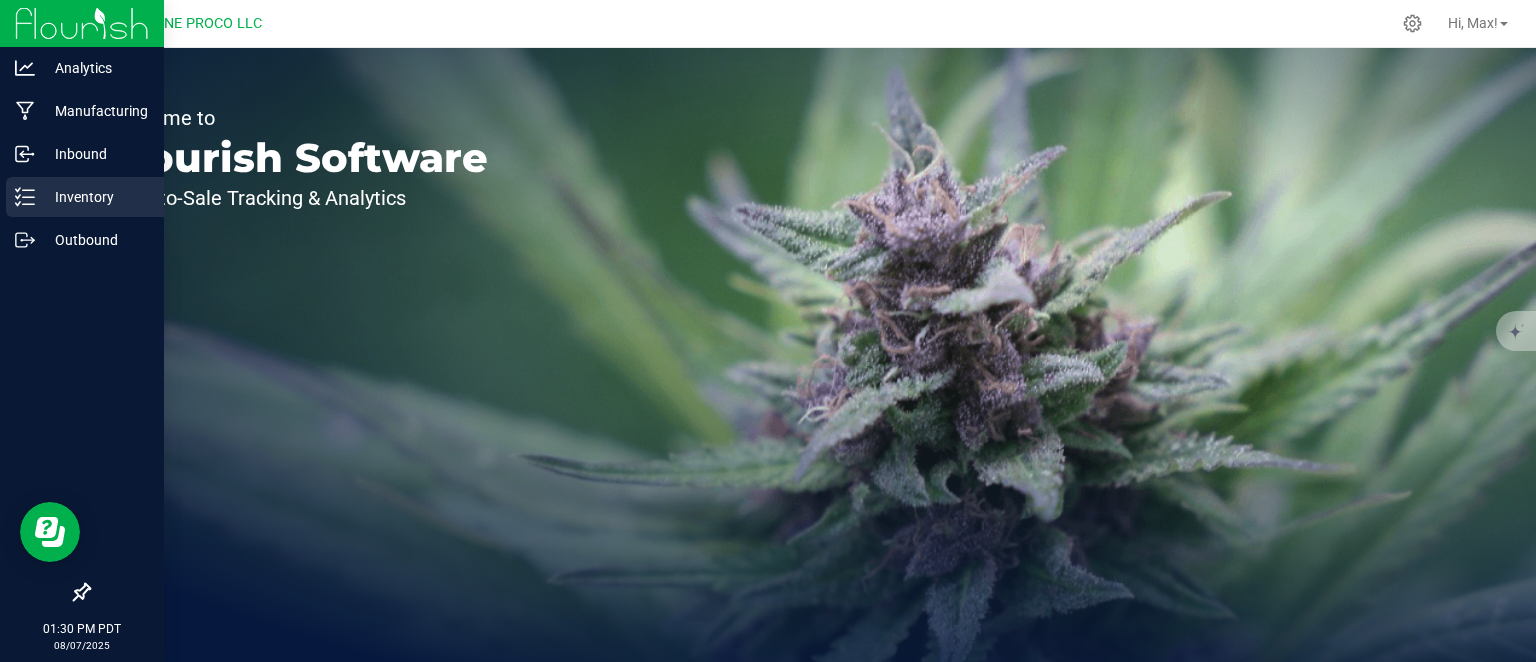 click on "Inventory" at bounding box center [85, 197] 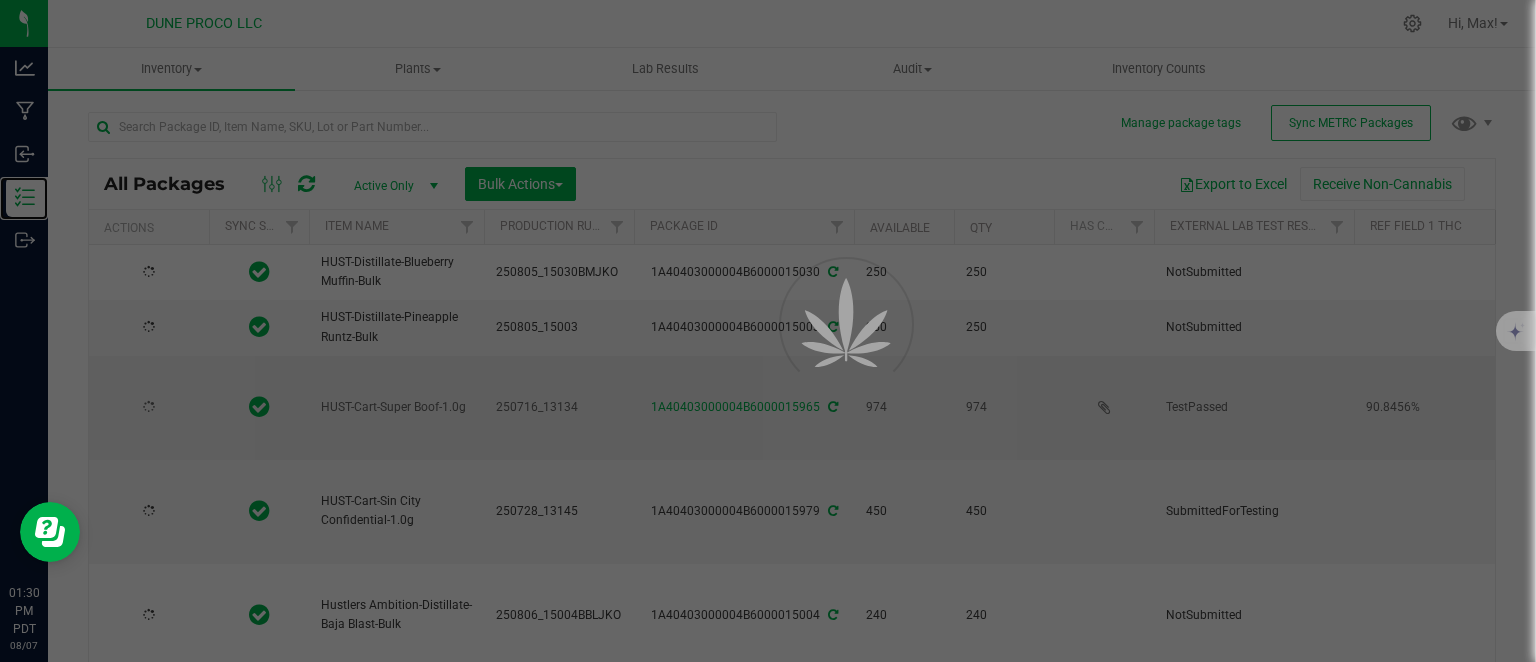 type on "2025-07-16" 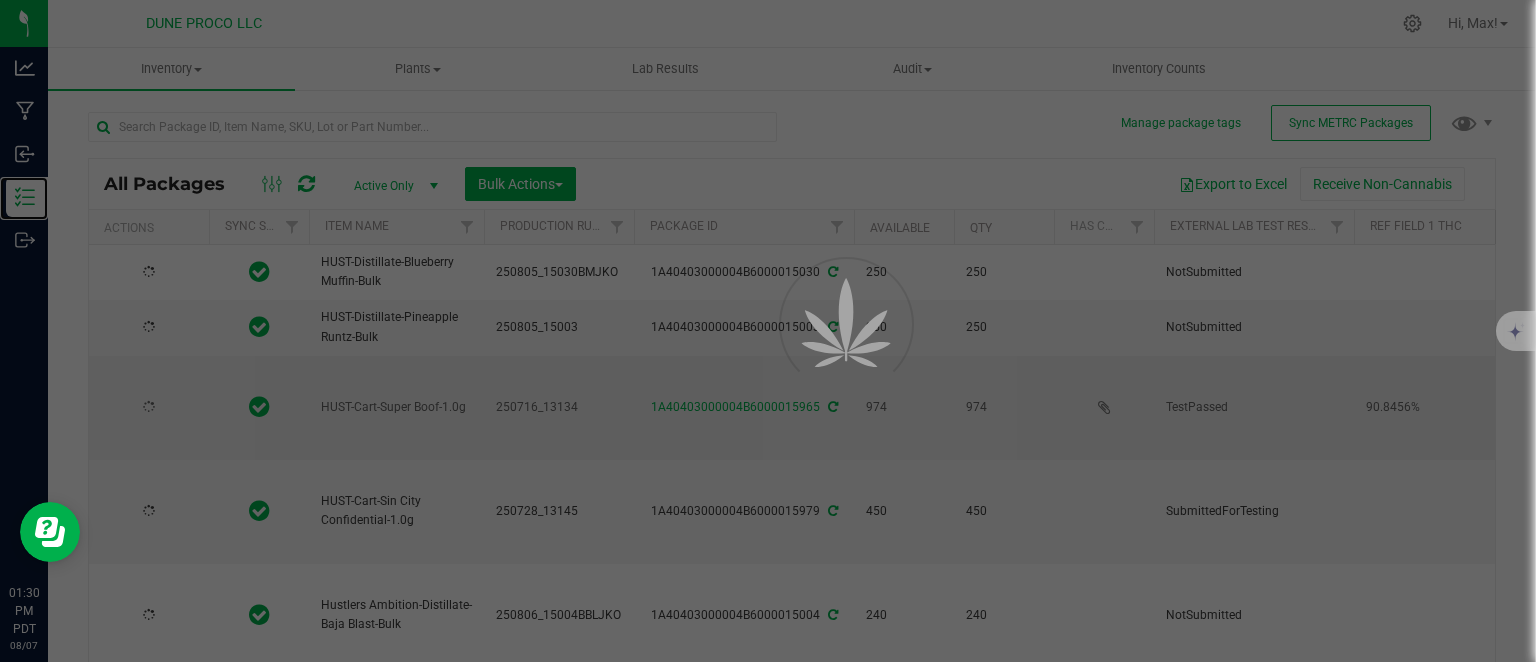 type on "2025-07-16" 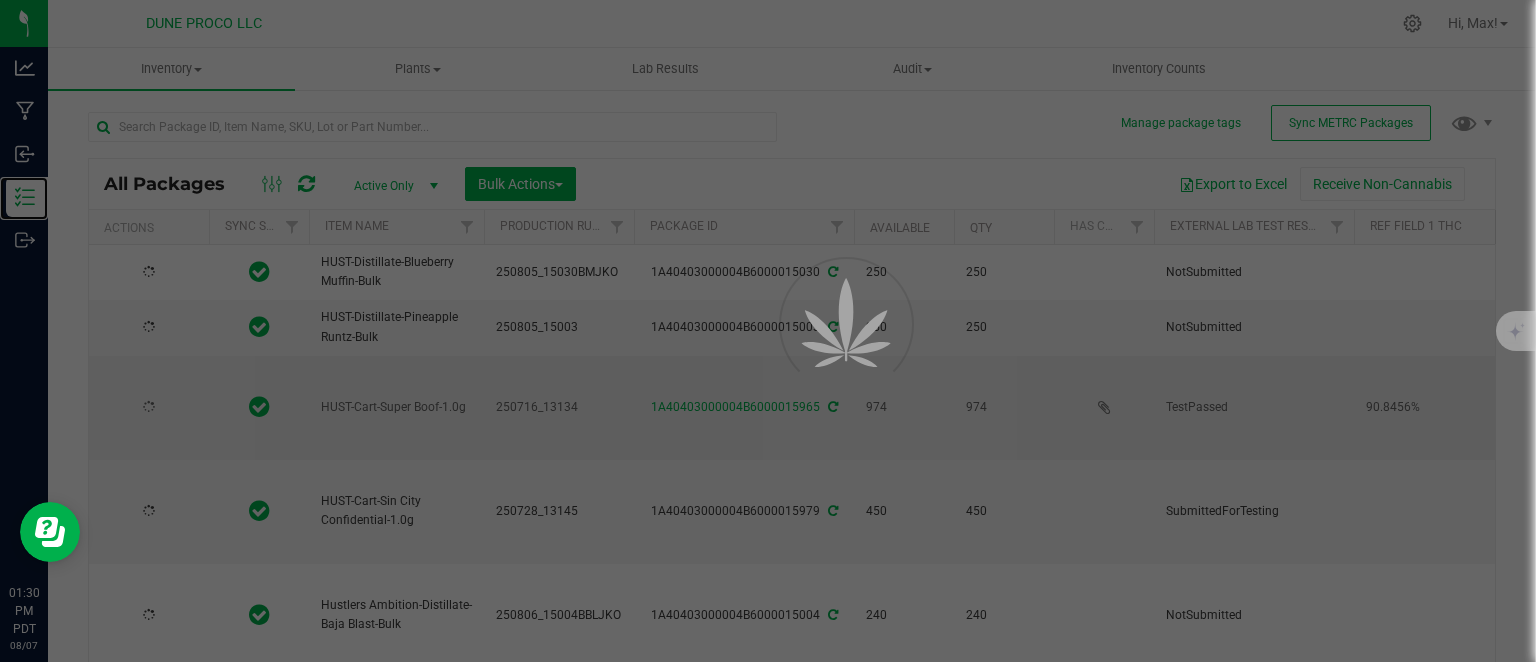 type on "2025-07-16" 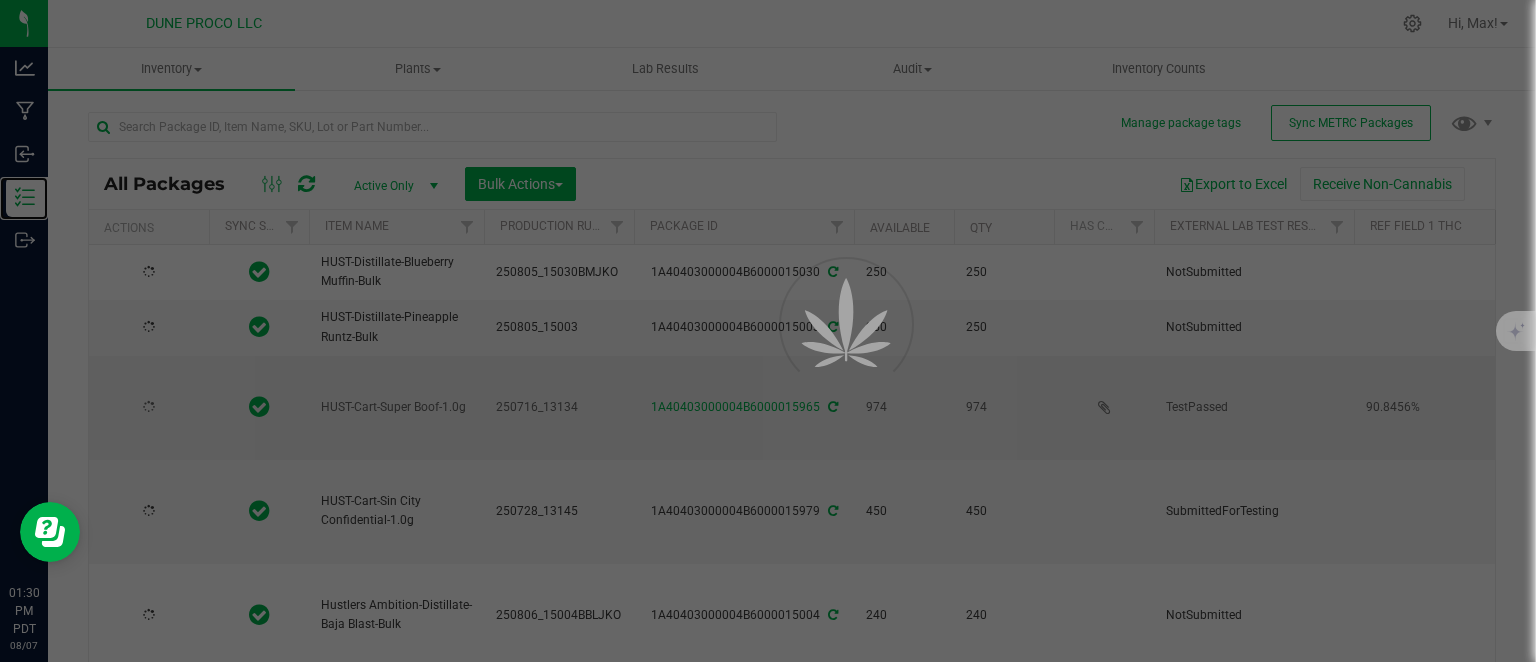 type on "2025-07-04" 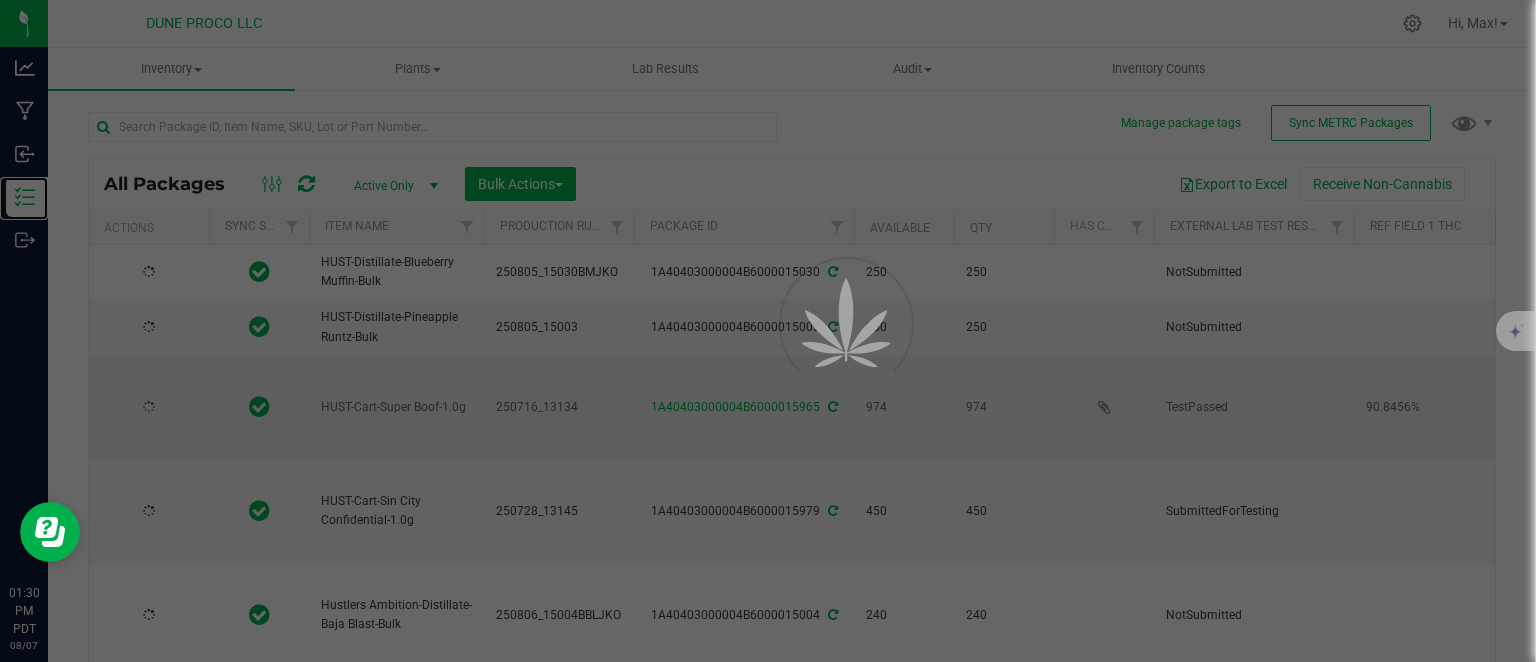type on "2025-07-03" 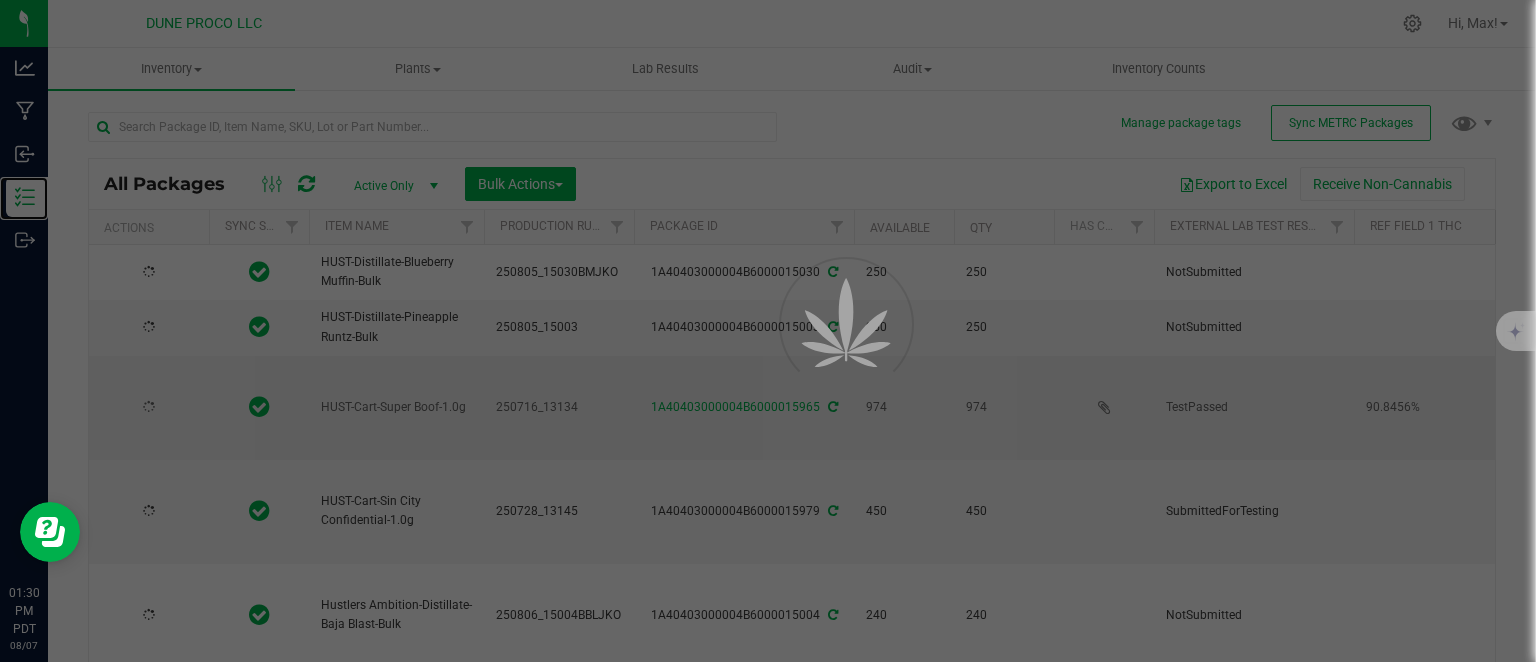 type on "2025-07-03" 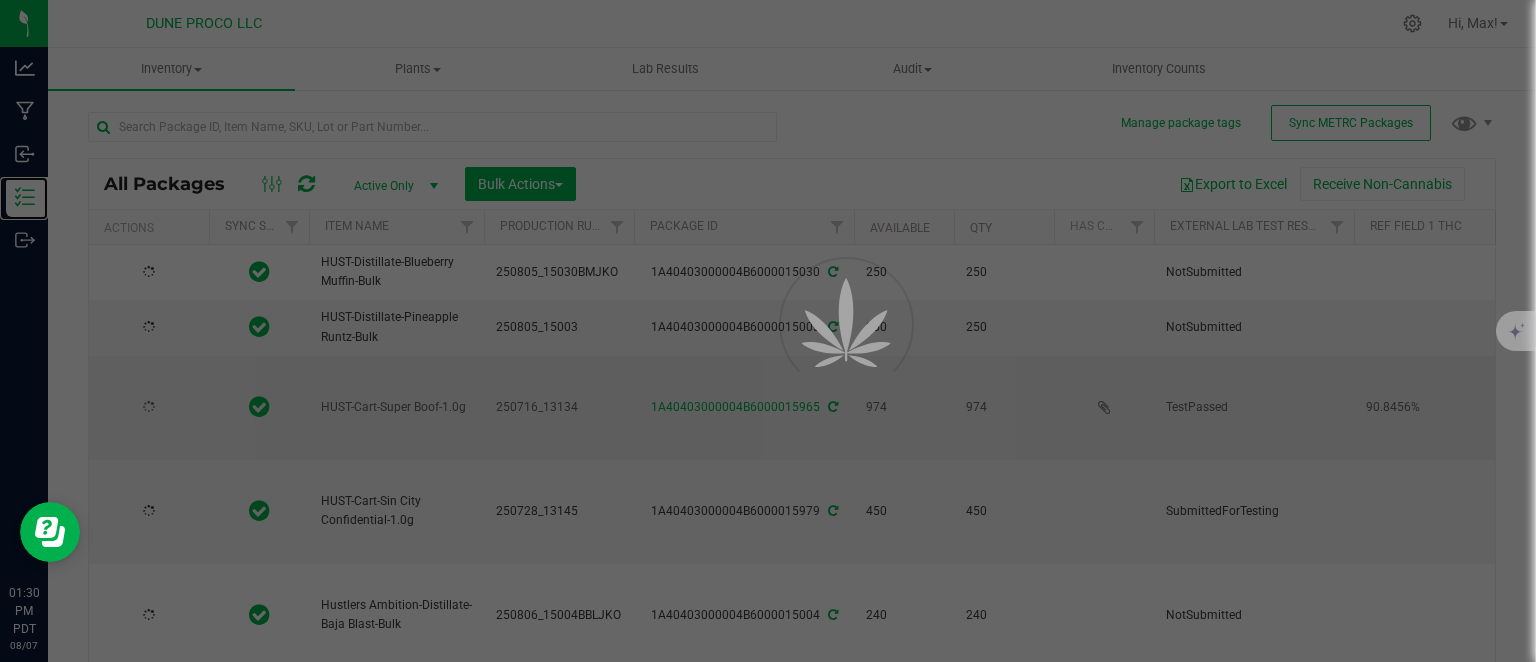 type on "2025-07-16" 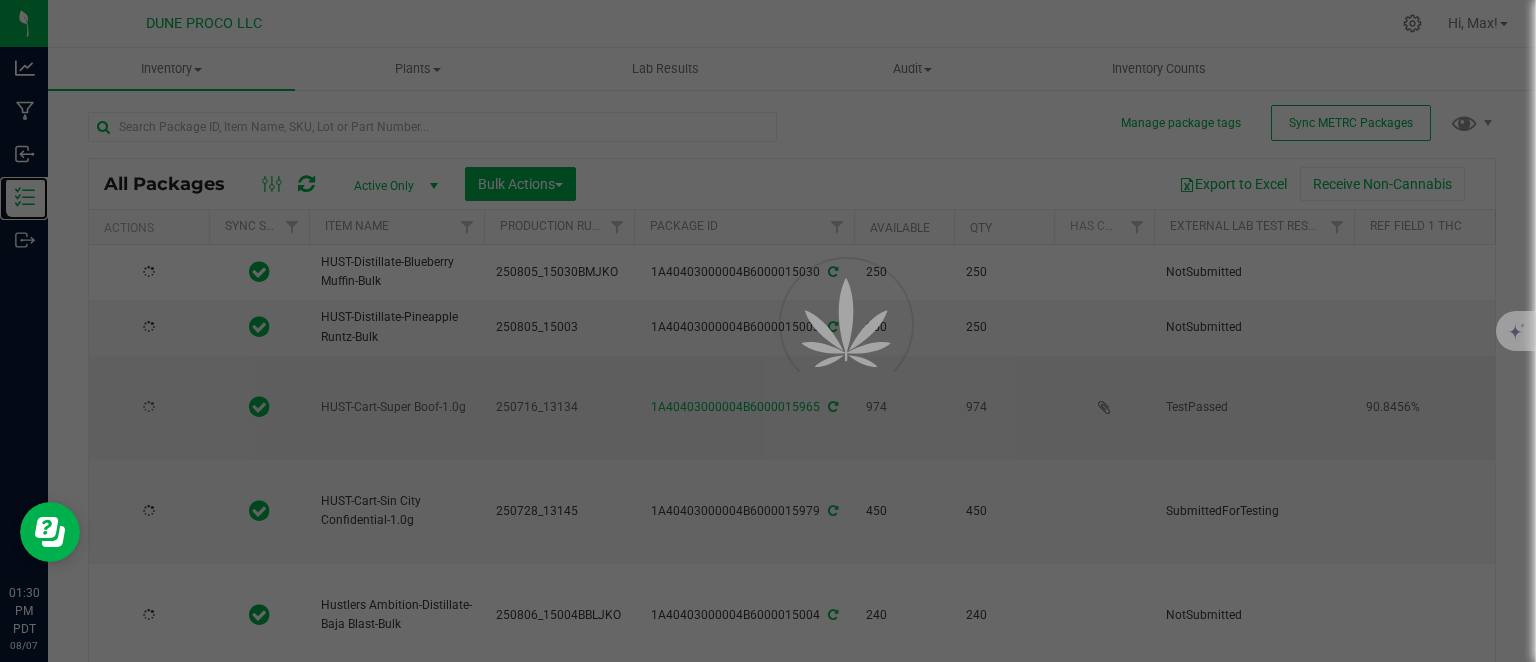 type on "2025-07-04" 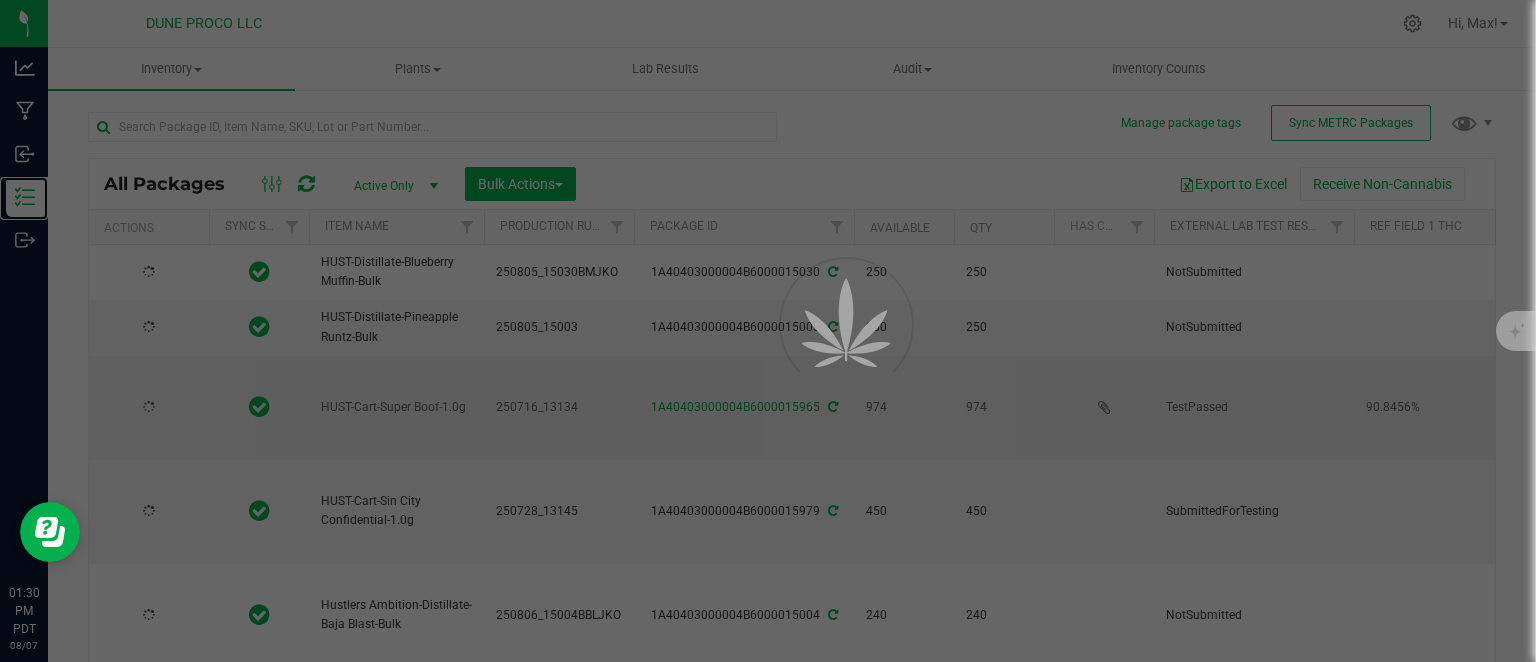 type on "2025-07-16" 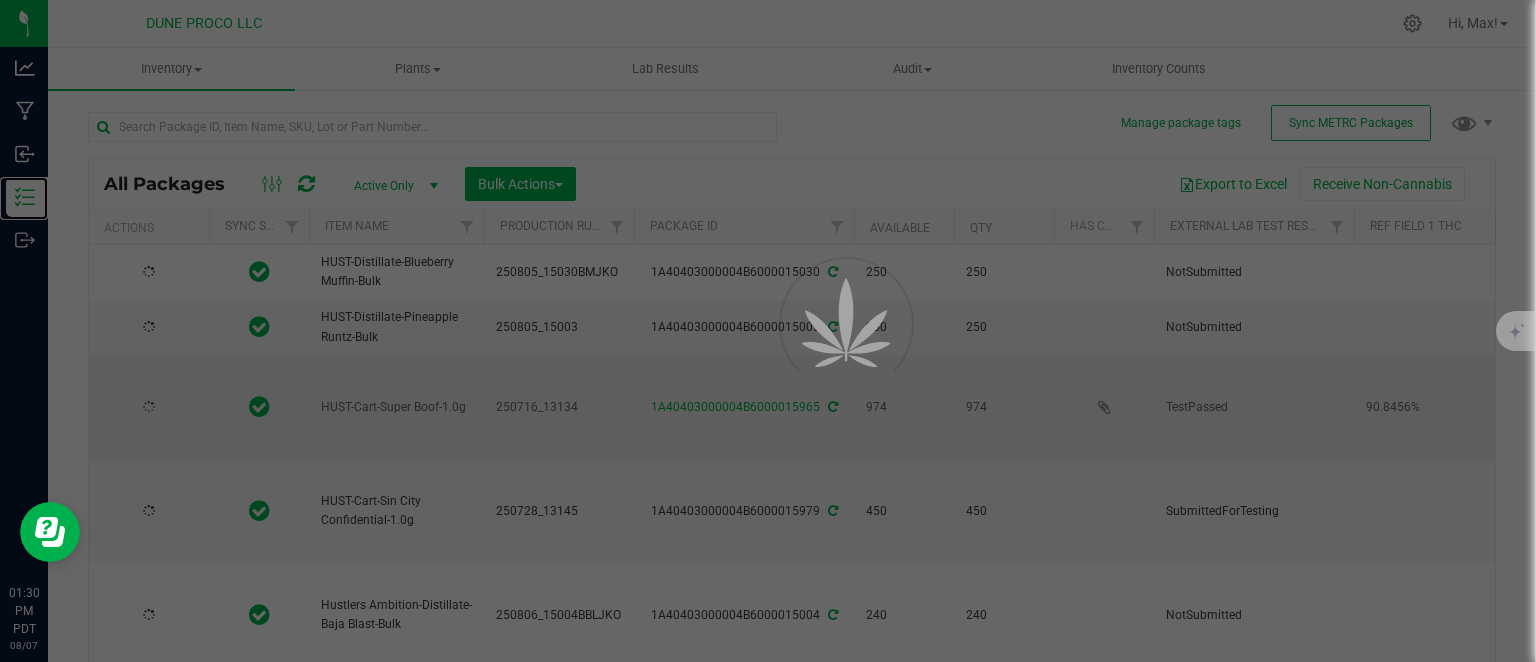 type on "2025-07-28" 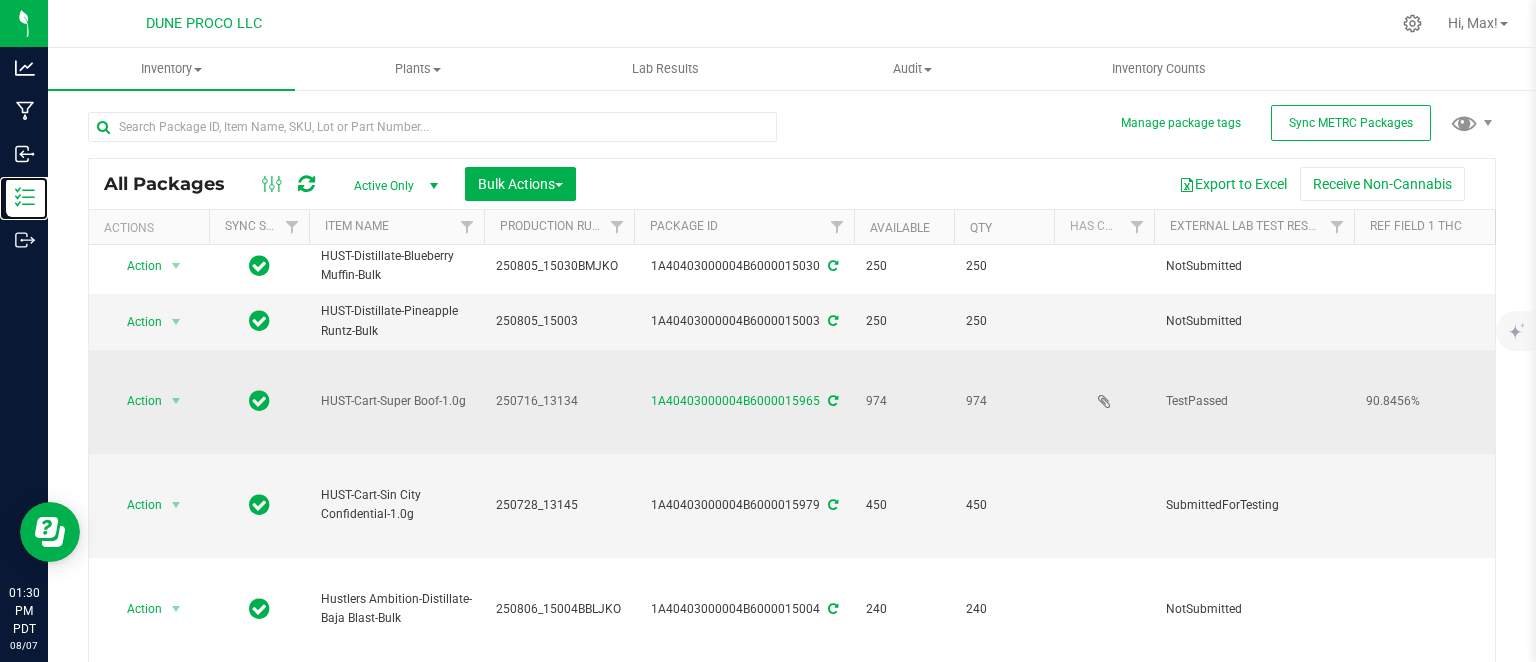 scroll, scrollTop: 0, scrollLeft: 0, axis: both 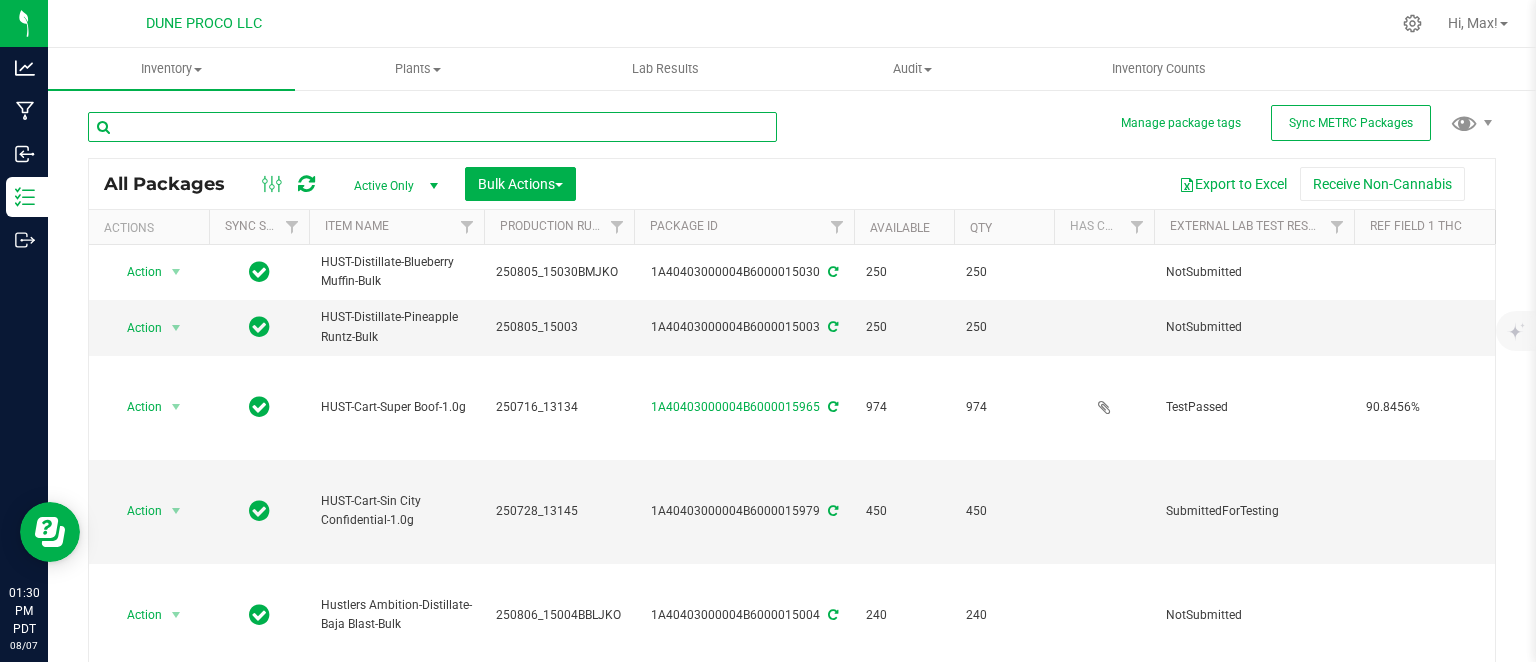 click at bounding box center (432, 127) 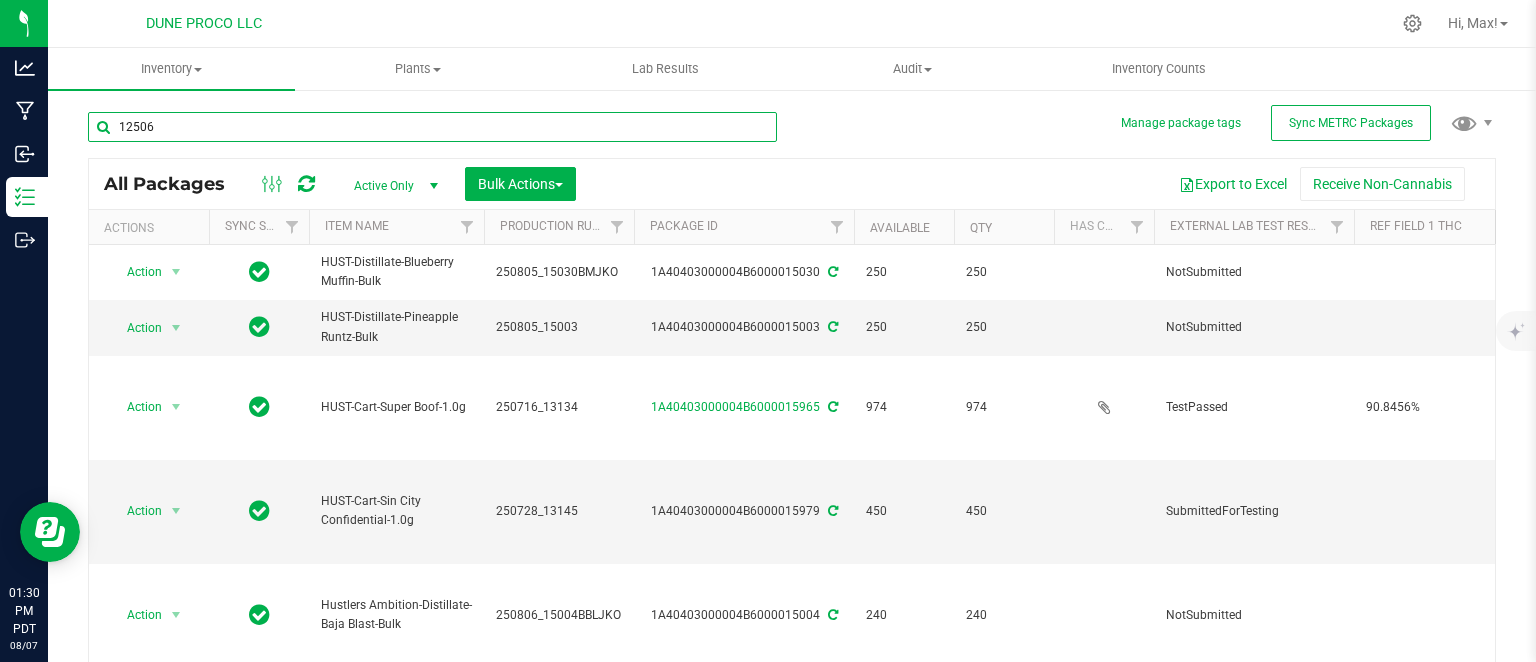 type on "12506" 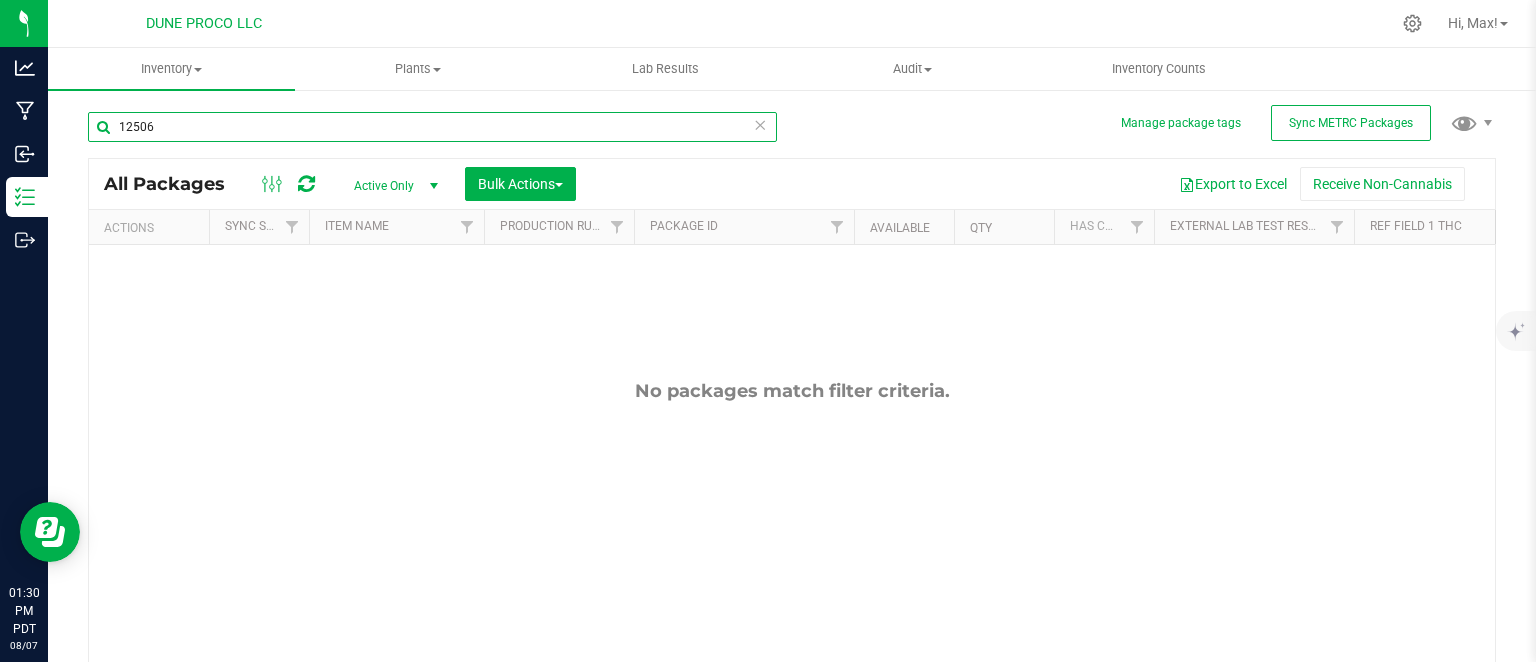 scroll, scrollTop: 0, scrollLeft: 140, axis: horizontal 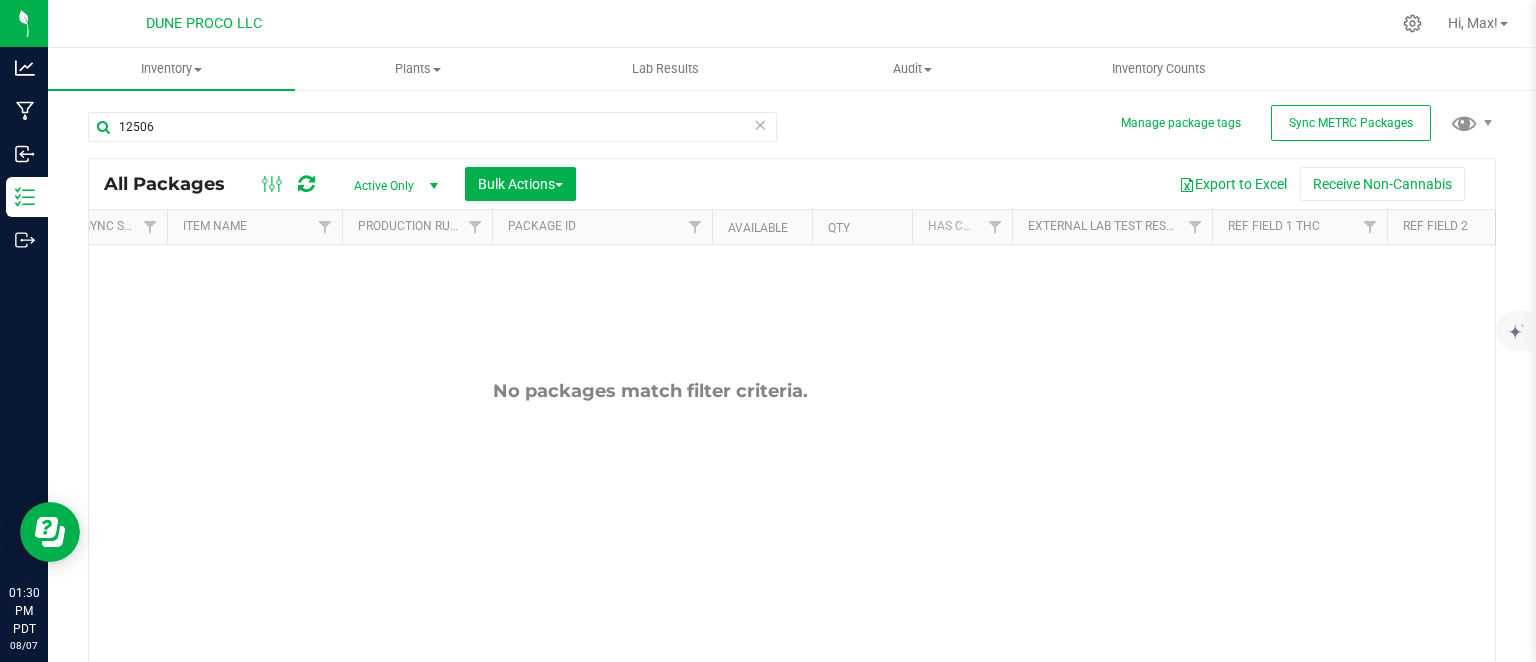 click on "Active Only Active Only Lab Samples Locked All External Internal
Bulk Actions
Add to manufacturing run
Add to outbound order
Combine packages
Combine packages (lot)
Create lab samples
Locate packages" at bounding box center [464, 184] 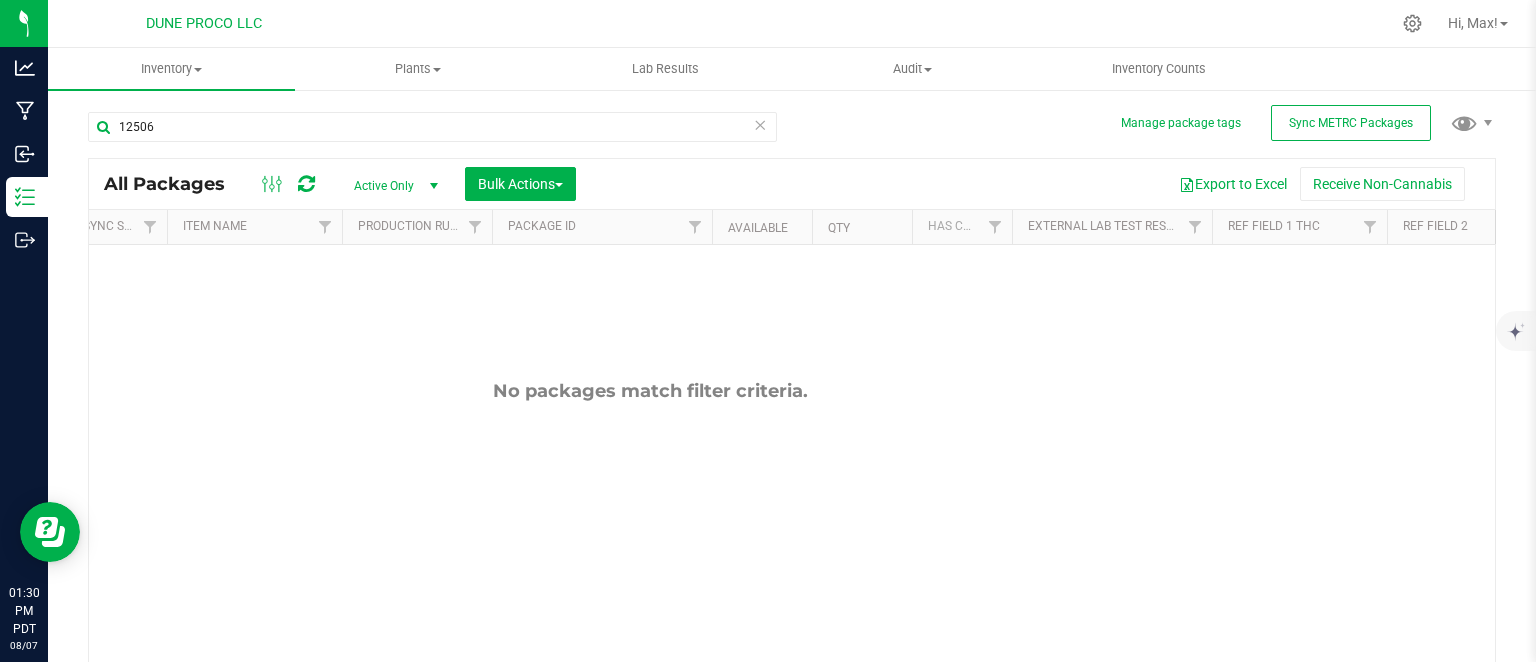 click on "Active Only" at bounding box center [392, 186] 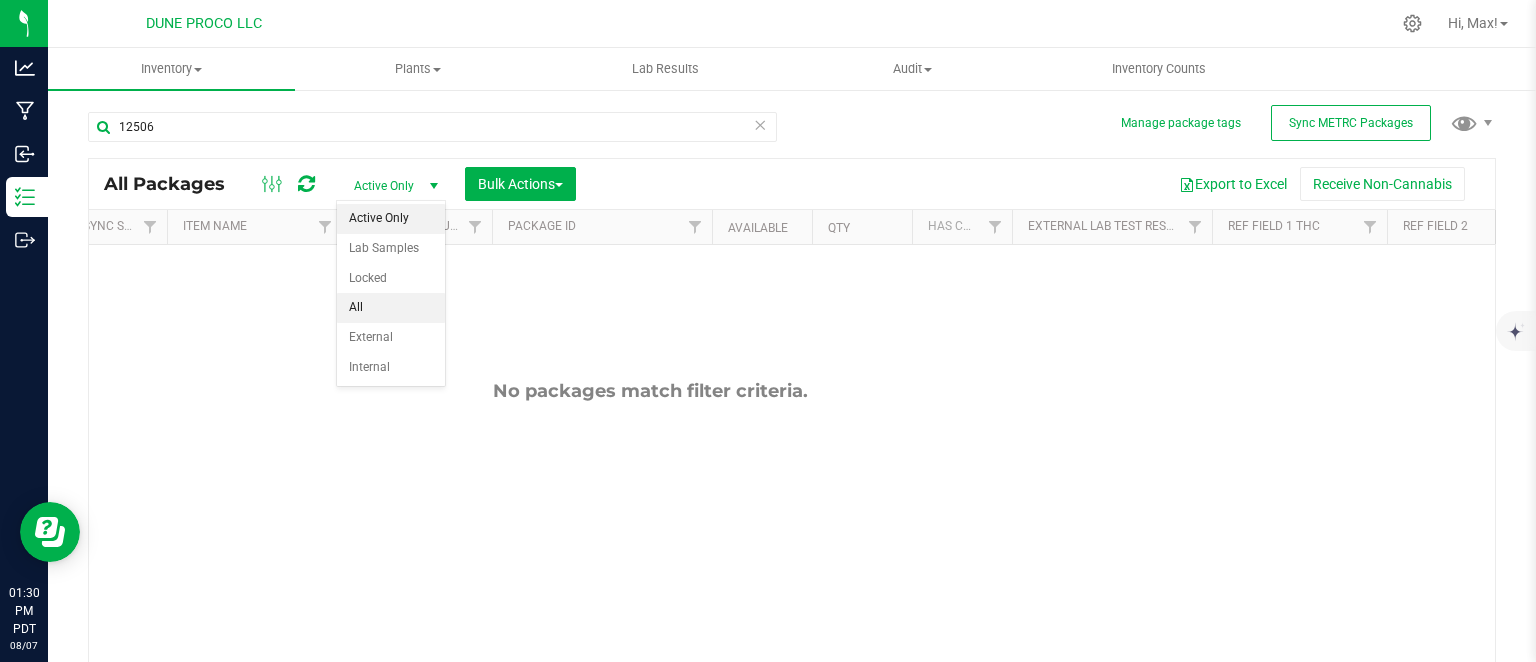 click on "All" at bounding box center [391, 308] 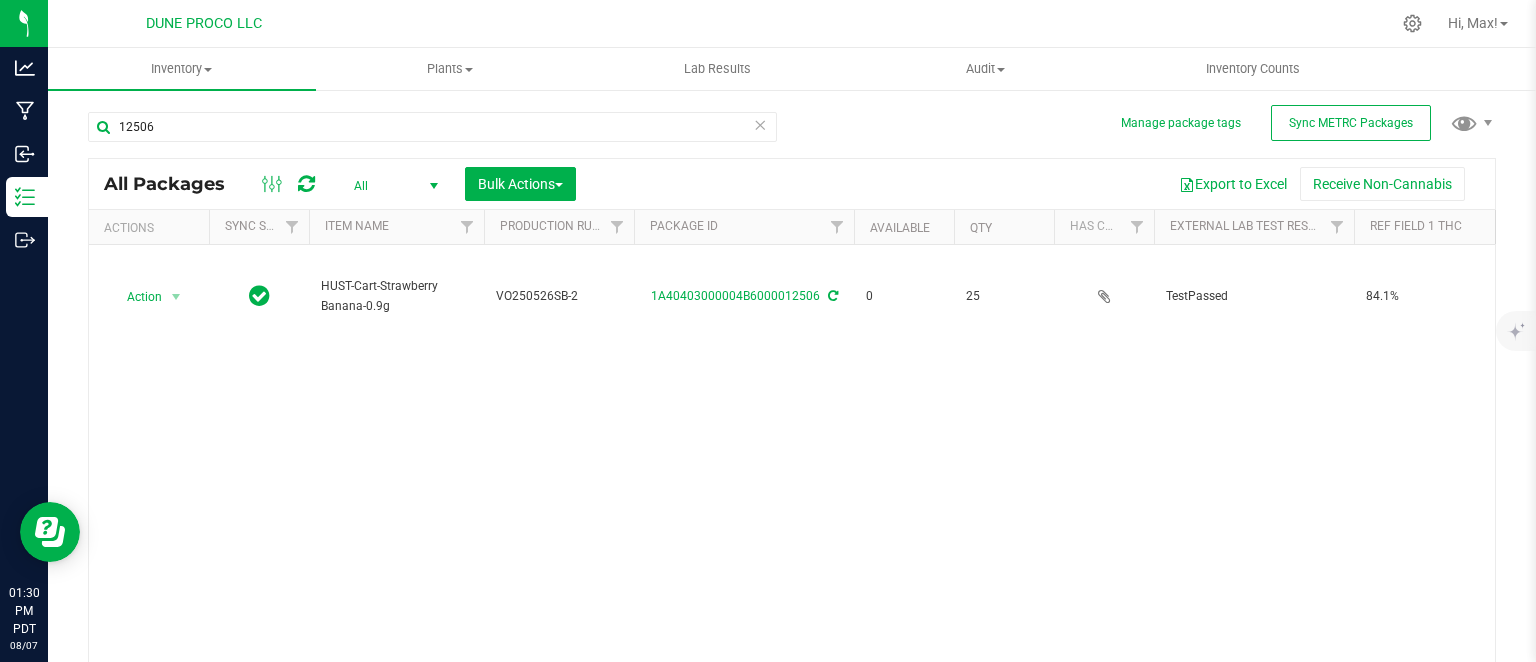 scroll, scrollTop: 0, scrollLeft: 309, axis: horizontal 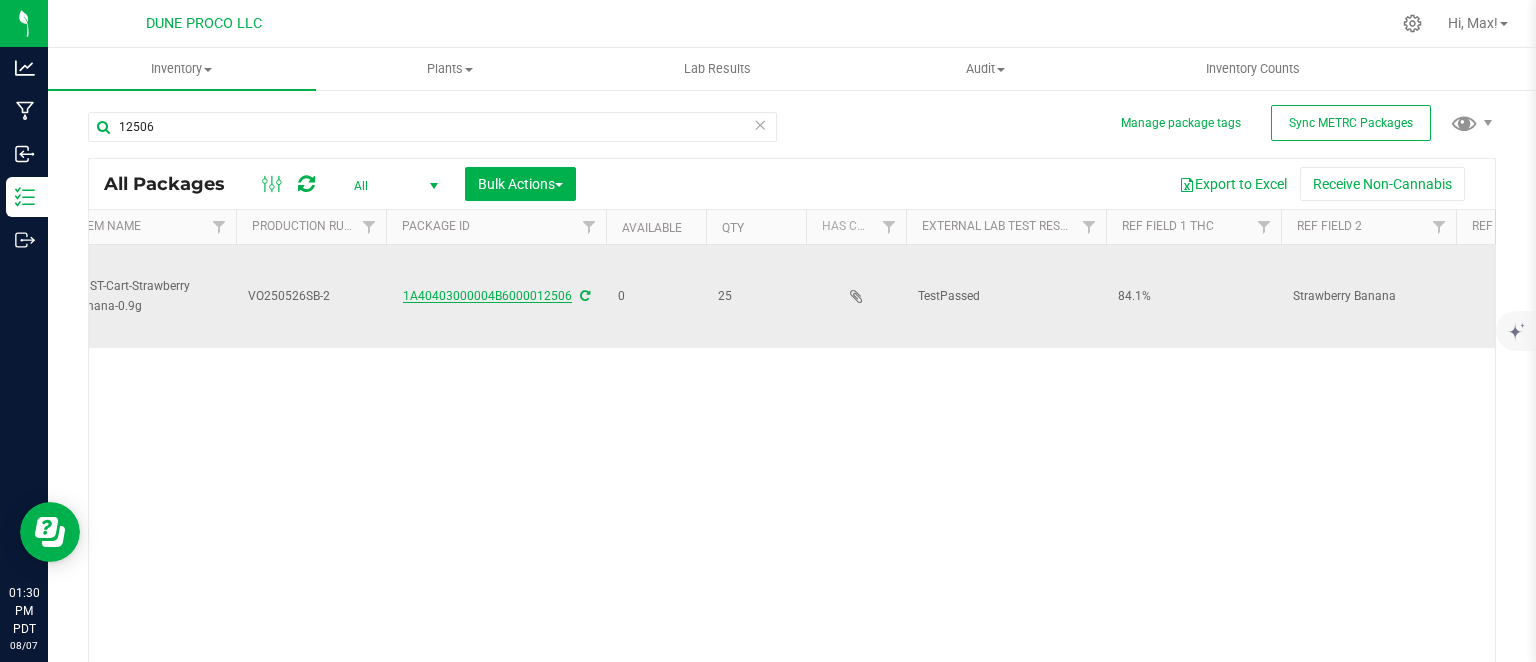 click on "1A40403000004B6000012506" at bounding box center [487, 296] 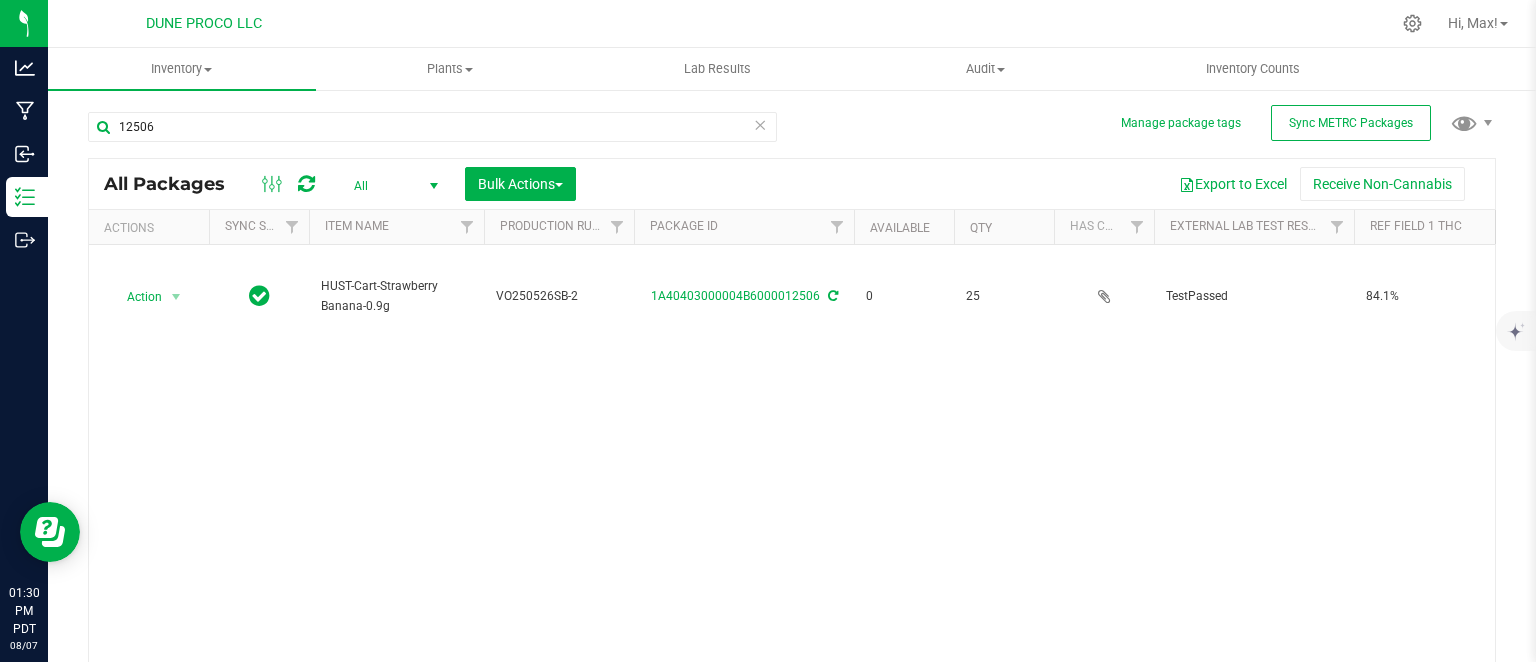 scroll, scrollTop: 0, scrollLeft: 117, axis: horizontal 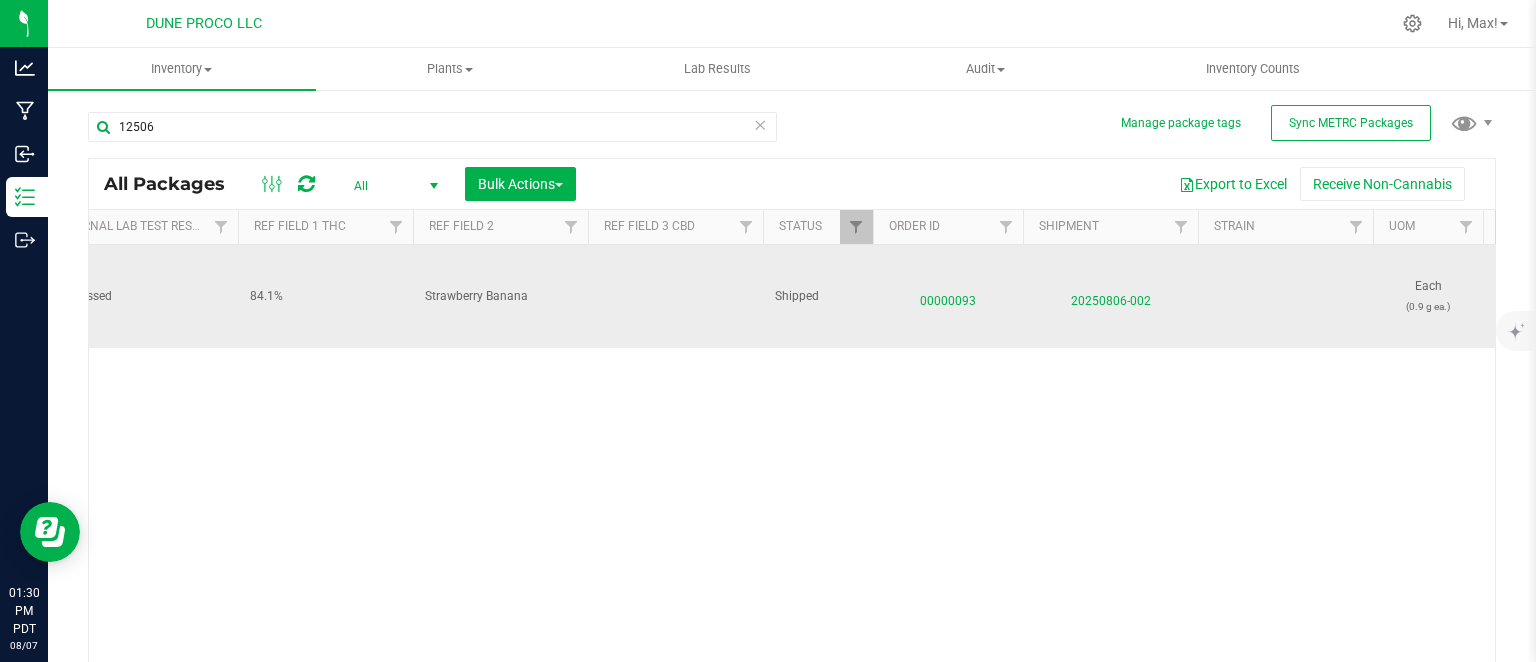 click on "00000093" at bounding box center (948, 296) 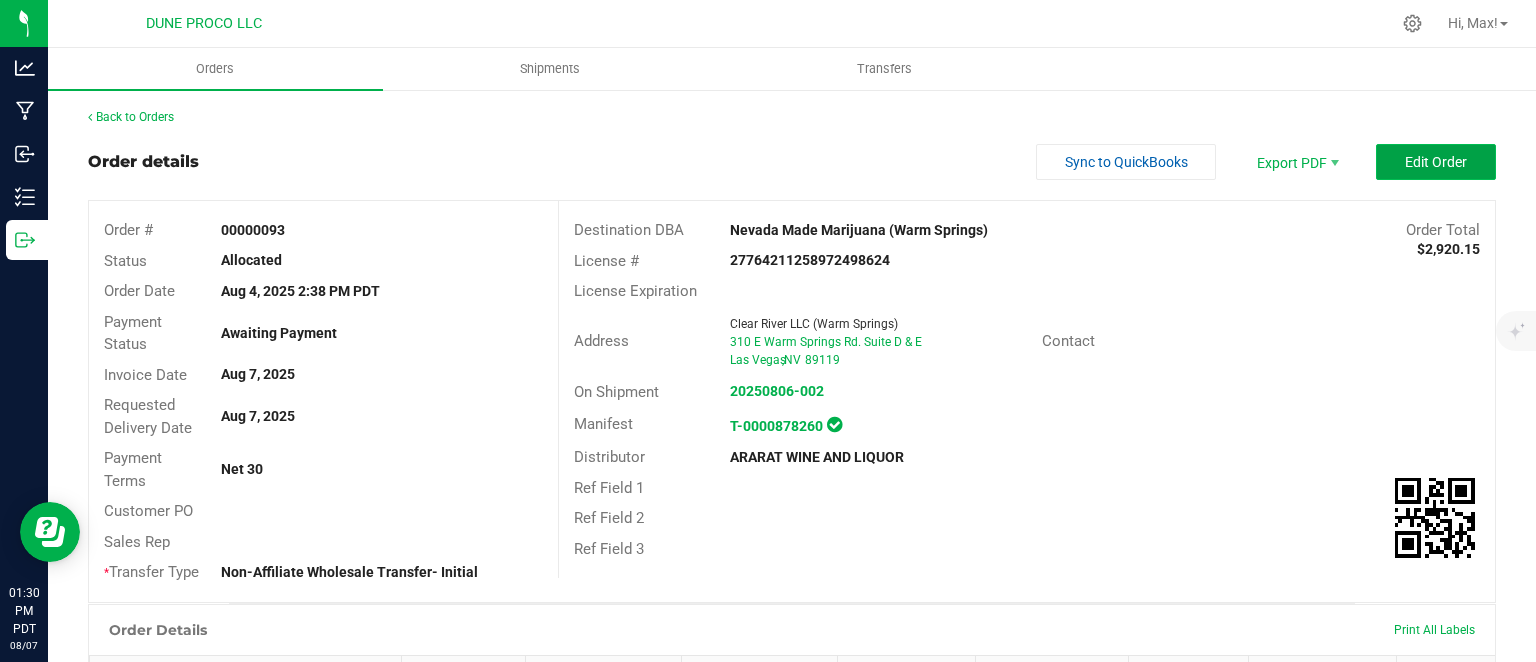 click on "Edit Order" at bounding box center (1436, 162) 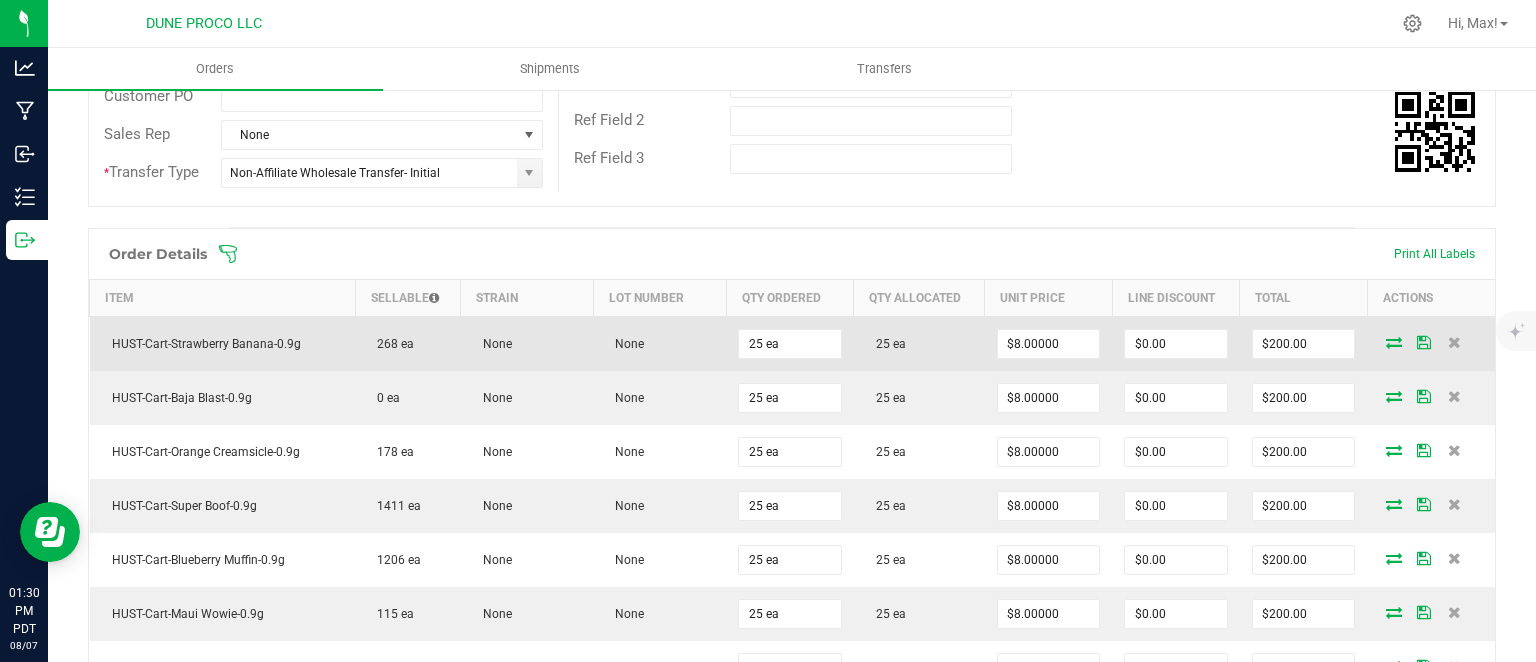 click at bounding box center (1394, 342) 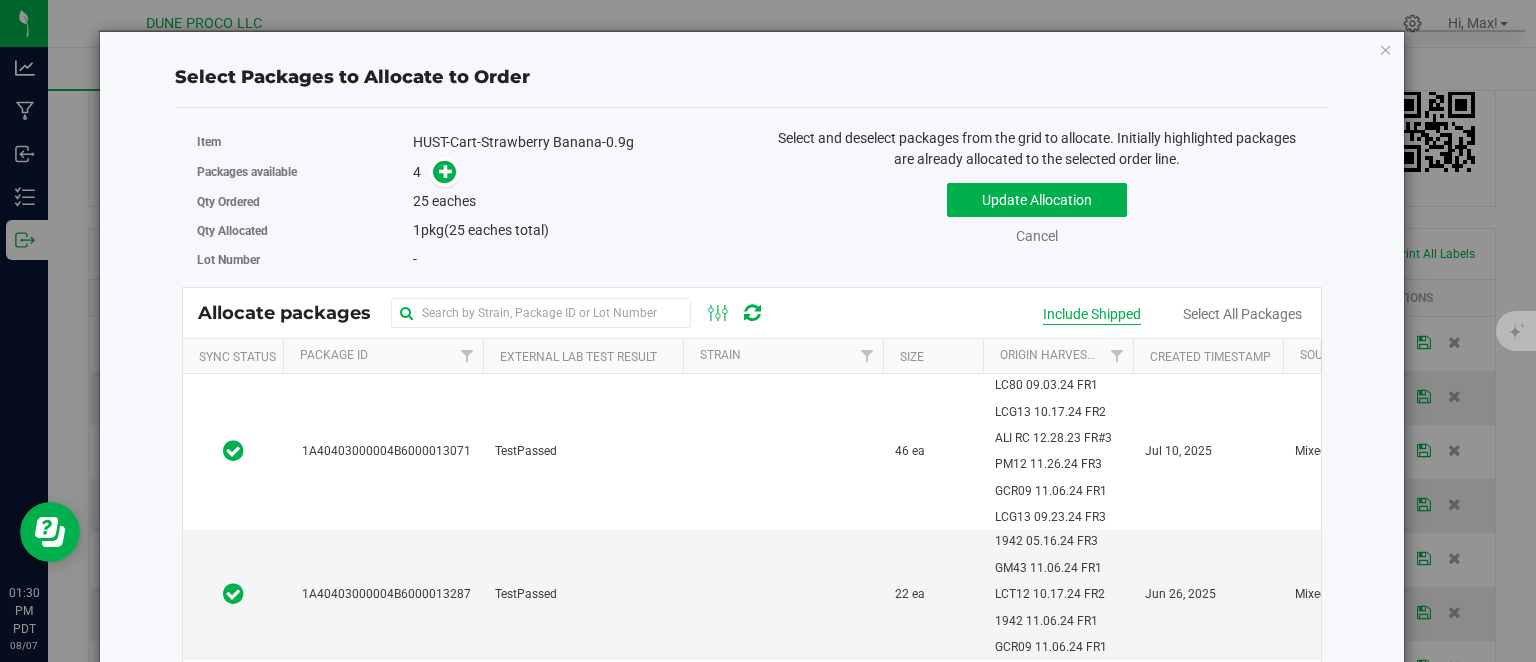 click on "Include Shipped" at bounding box center (1092, 314) 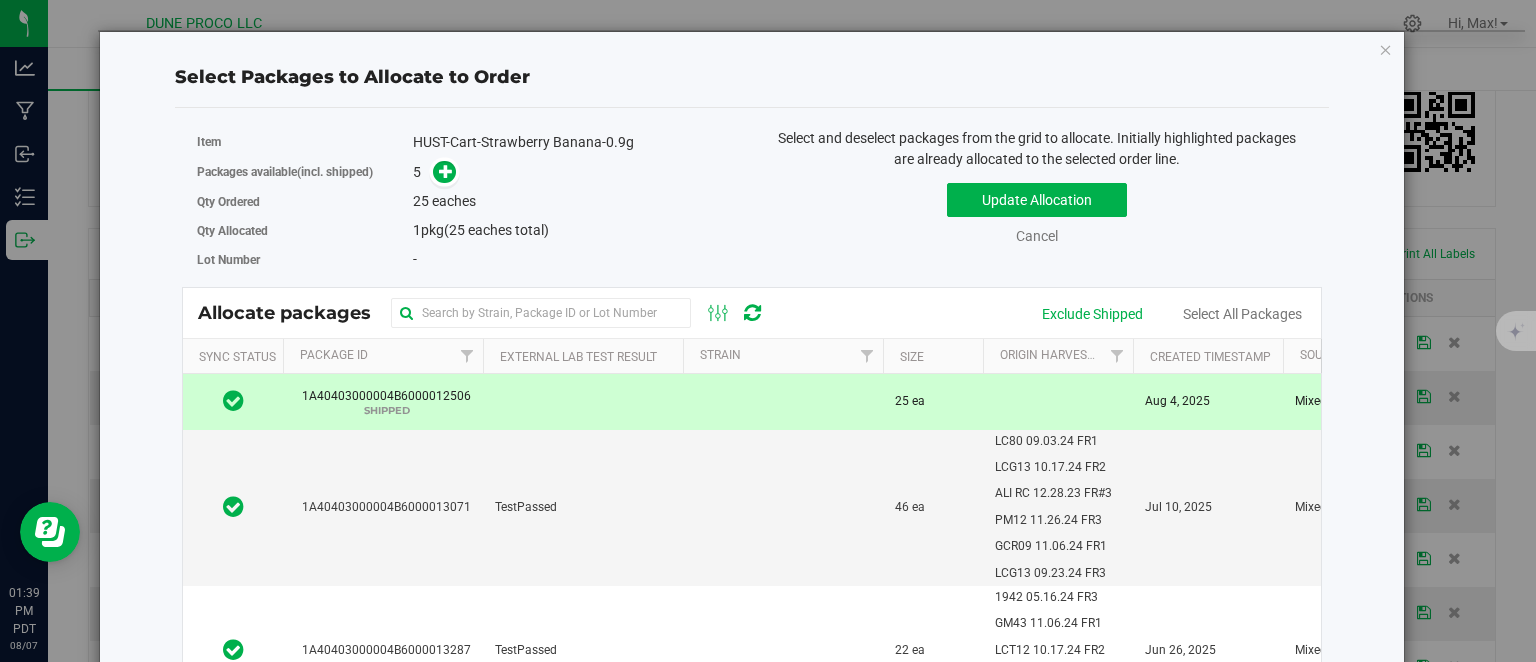 click on "Select Packages to Allocate to Order
Item
HUST-Cart-Strawberry Banana-0.9g
Packages available
(incl. shipped)
5
Qty Ordered
25
1" at bounding box center (752, 468) 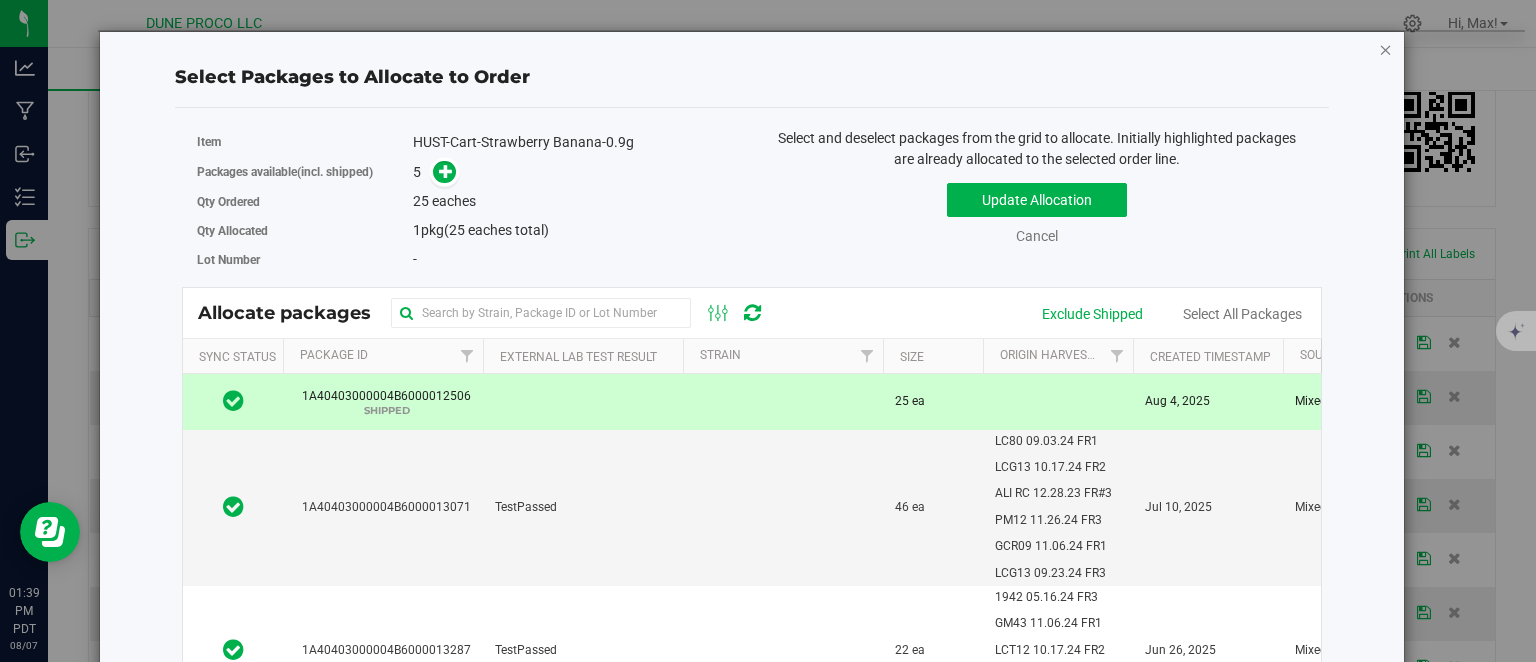 click at bounding box center [1386, 49] 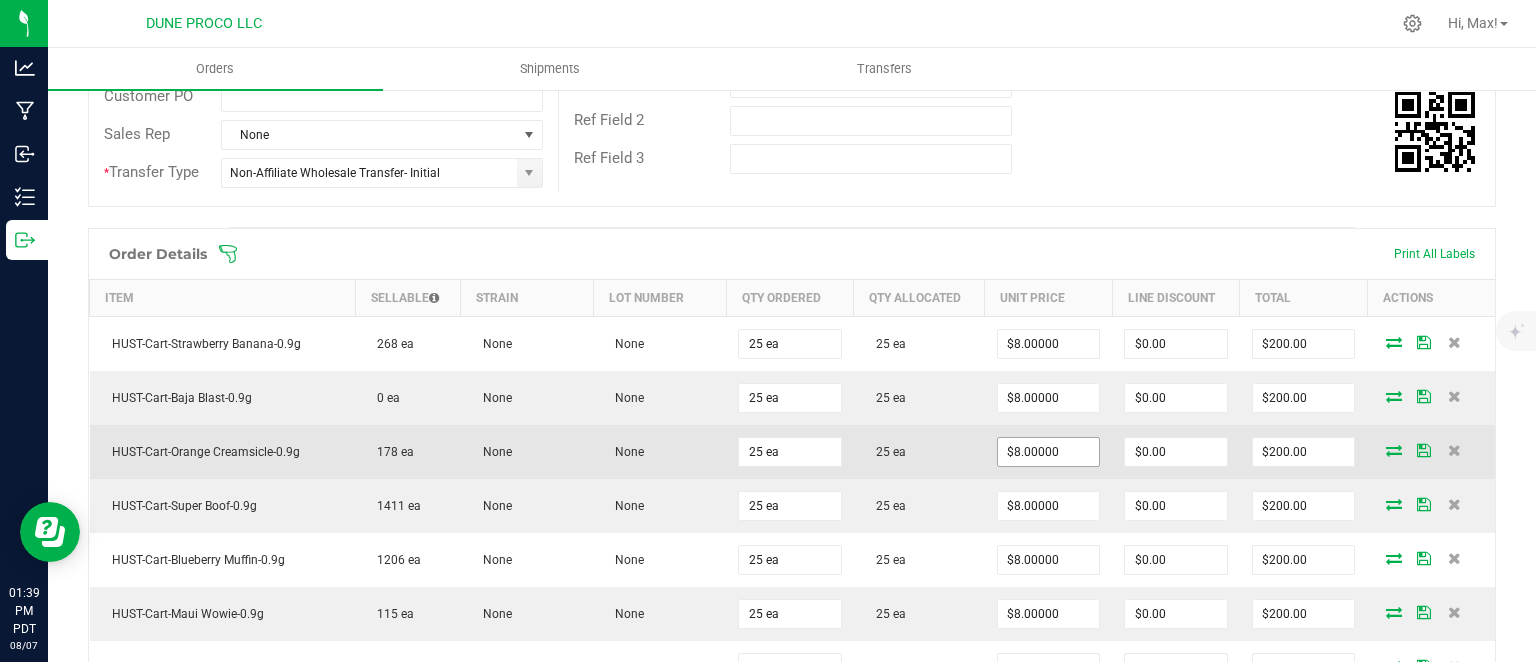 scroll, scrollTop: 0, scrollLeft: 0, axis: both 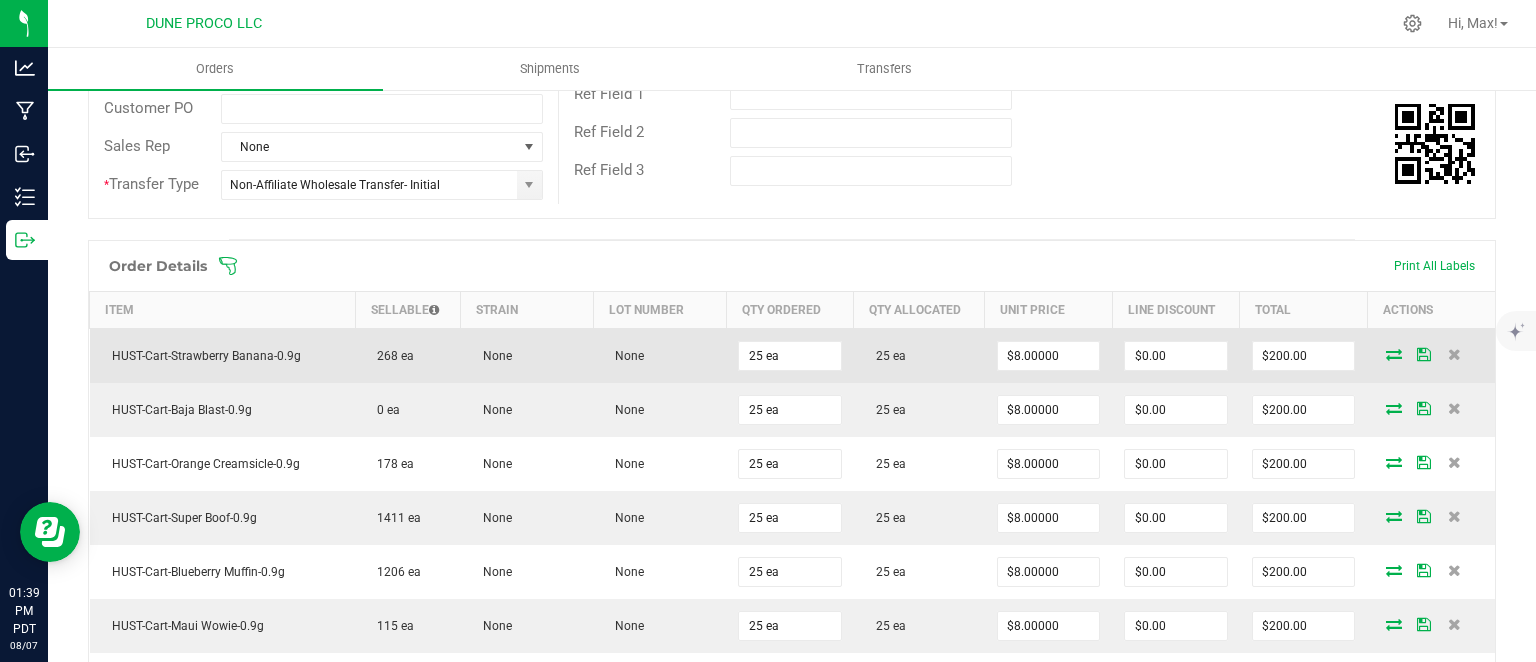 click at bounding box center [1394, 354] 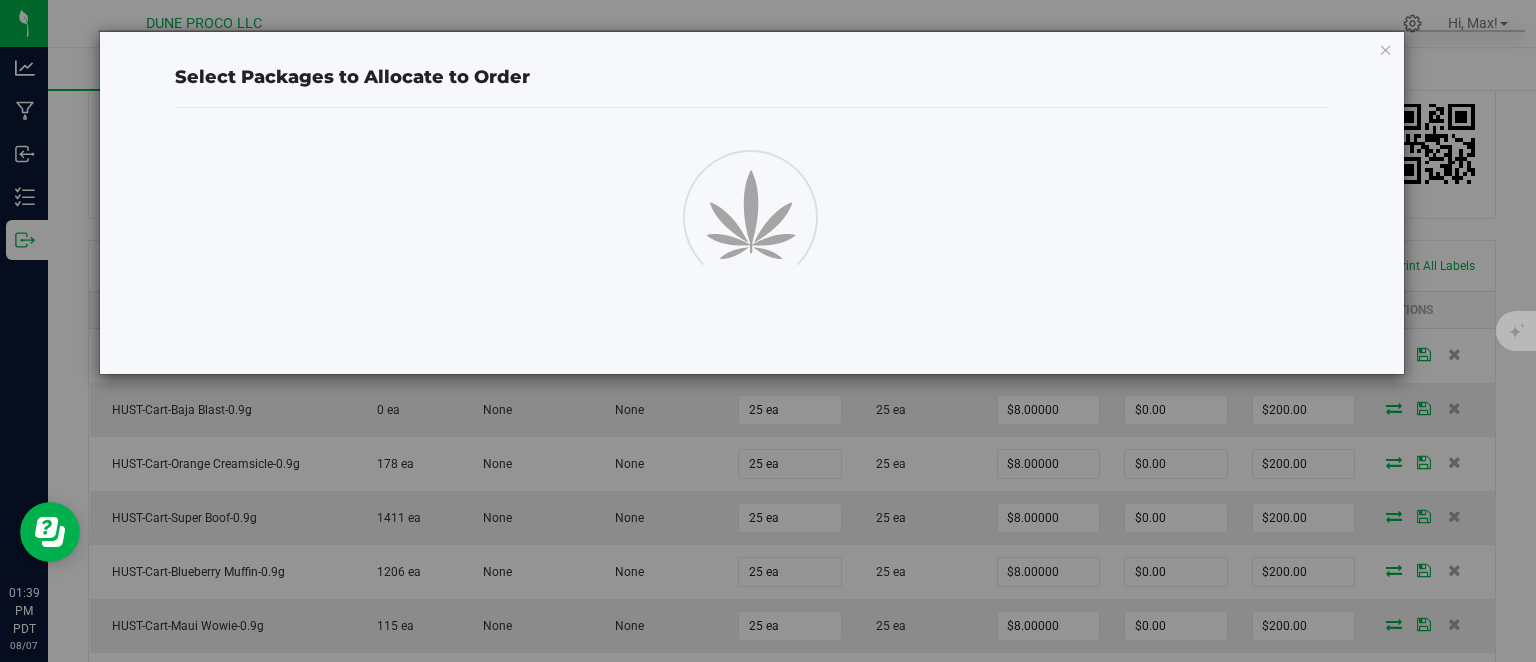 scroll, scrollTop: 412, scrollLeft: 0, axis: vertical 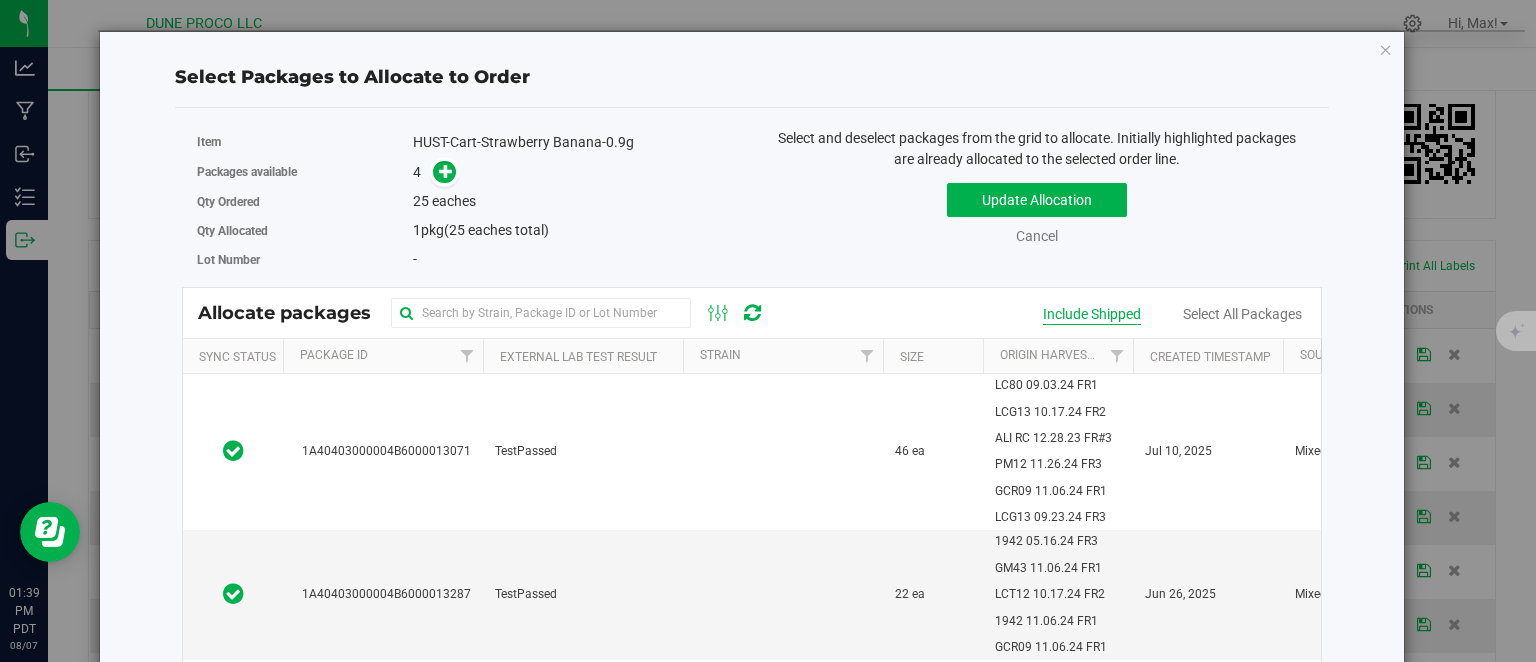 click on "Include Shipped" at bounding box center [1092, 314] 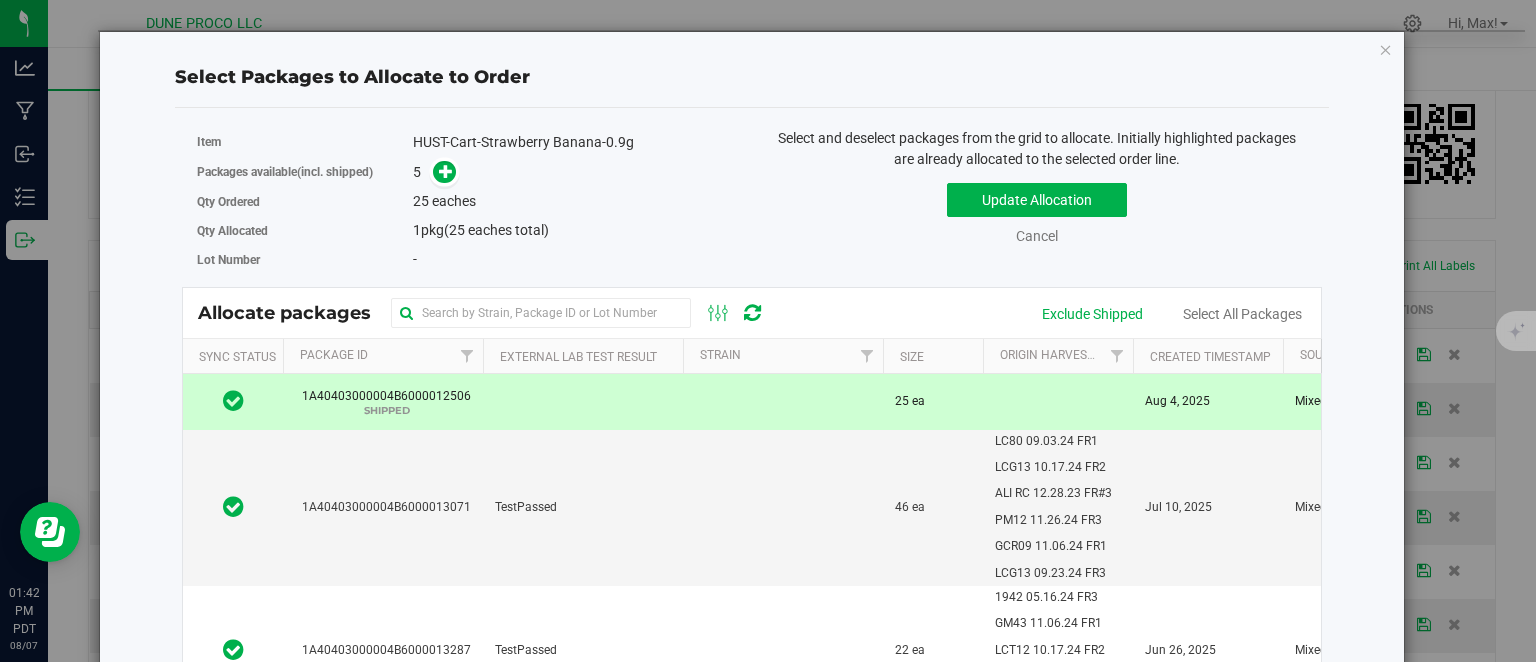click on "25 ea" at bounding box center (933, 401) 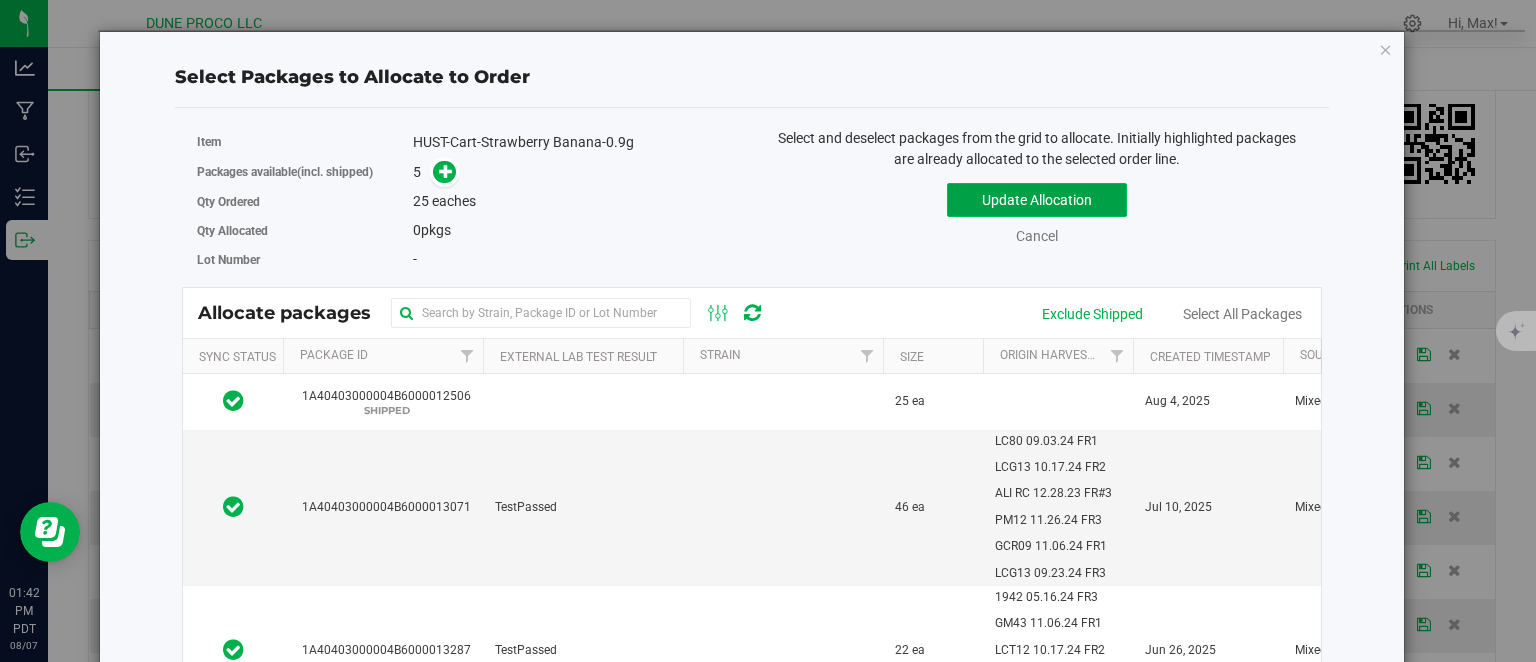 click on "Update Allocation" at bounding box center (1037, 200) 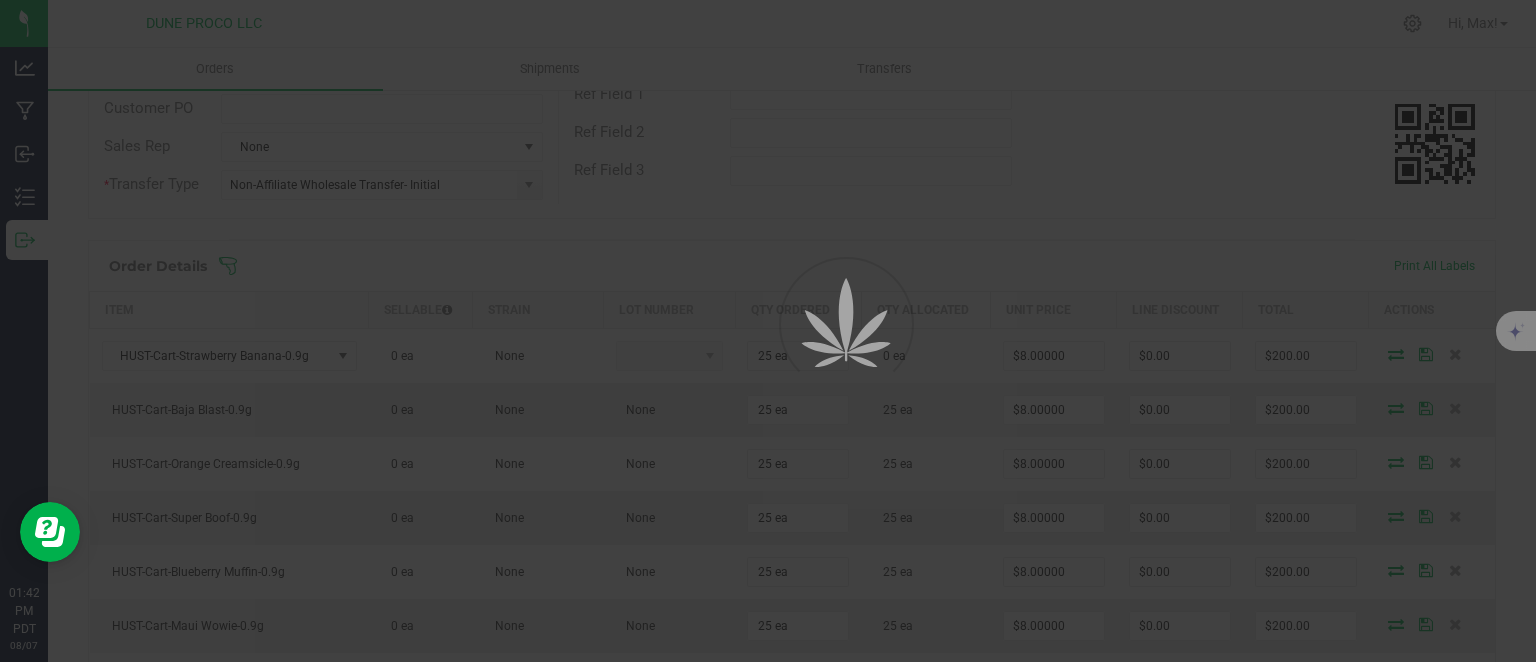 scroll, scrollTop: 412, scrollLeft: 0, axis: vertical 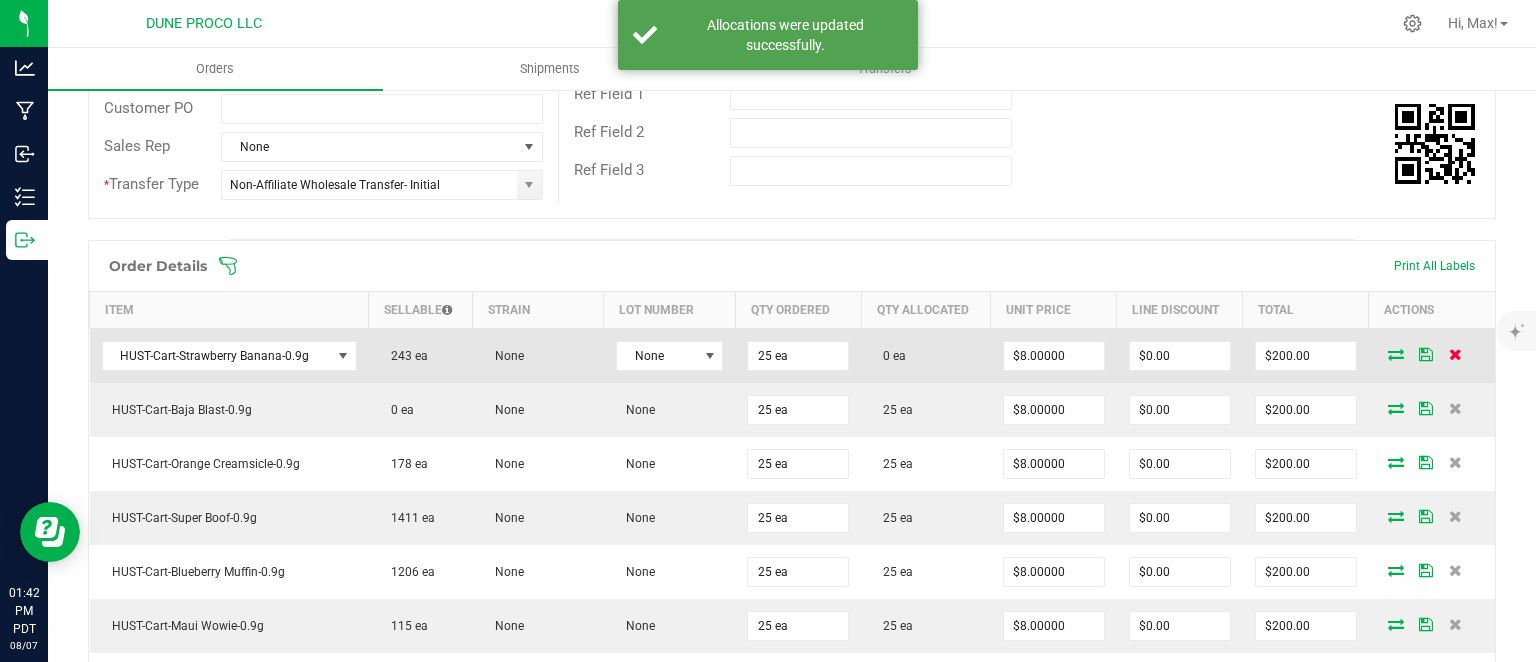 click at bounding box center (1456, 354) 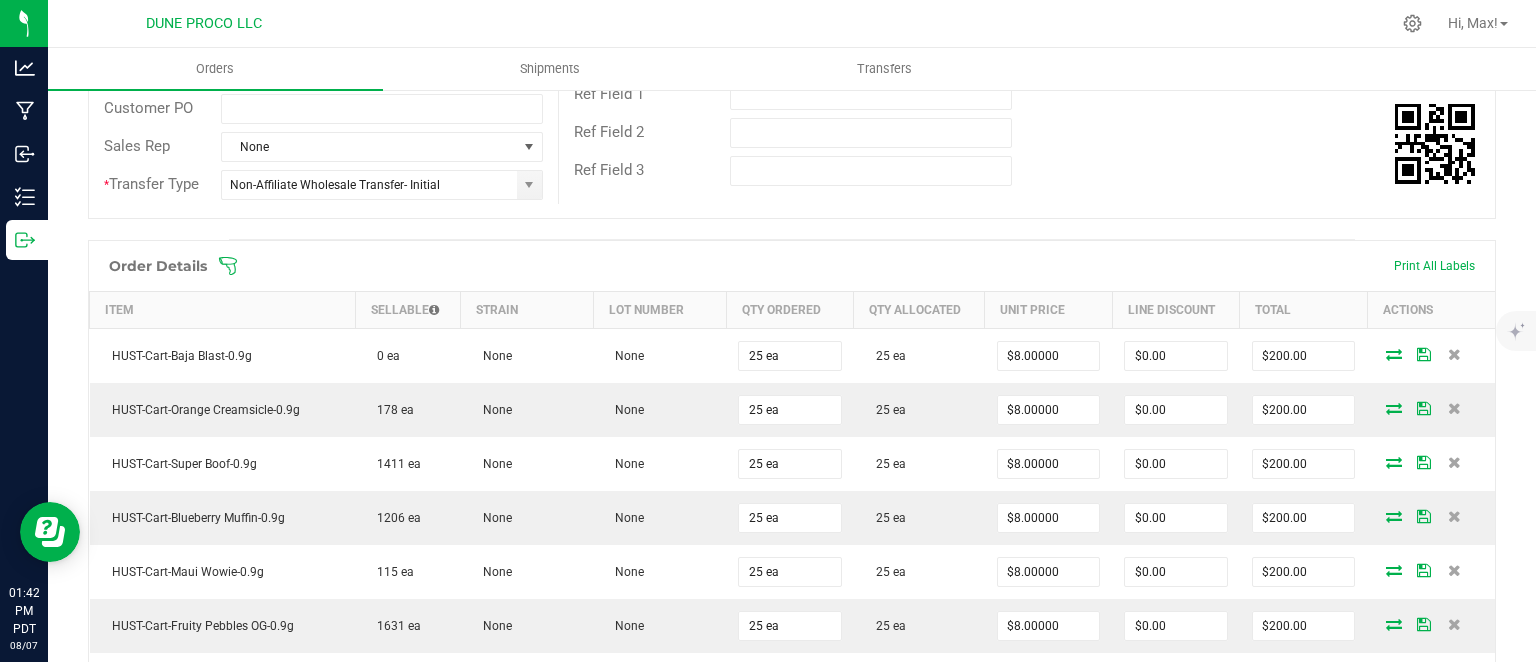 scroll, scrollTop: 0, scrollLeft: 0, axis: both 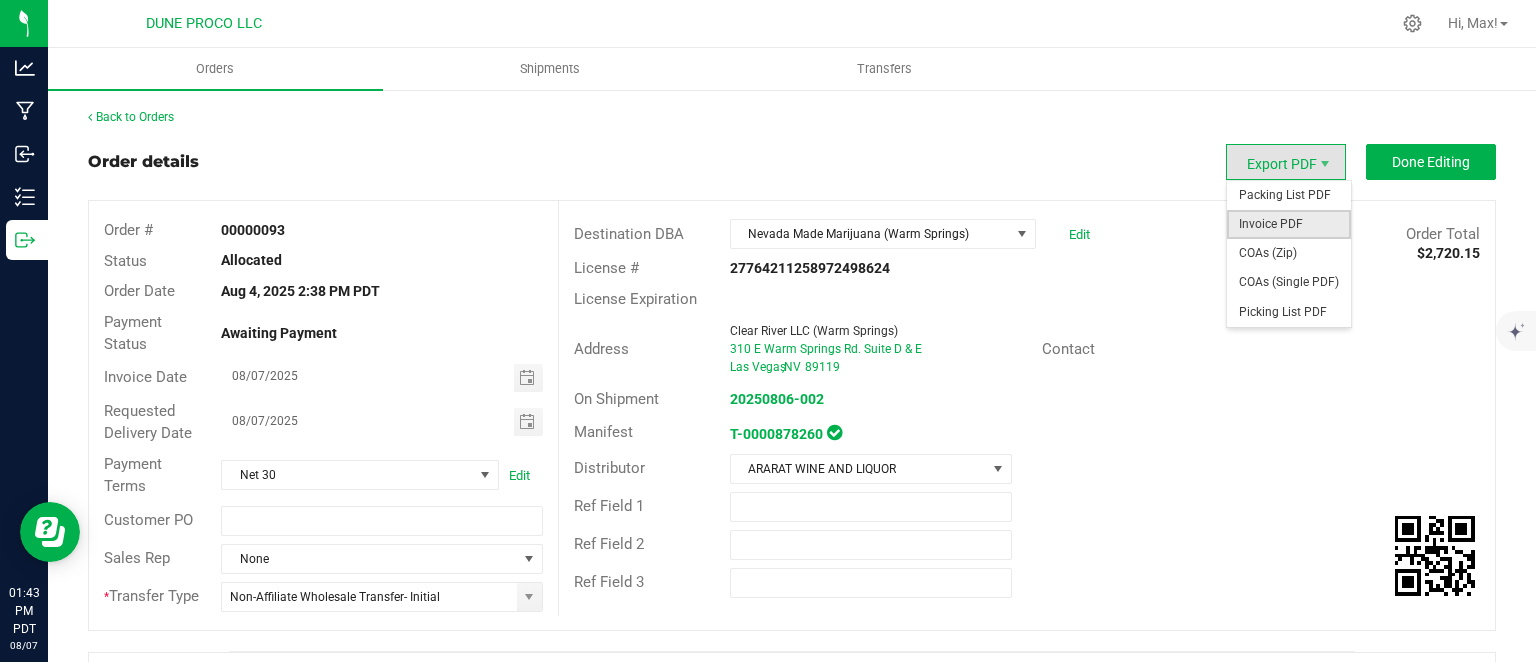 click on "Invoice PDF" at bounding box center (1289, 224) 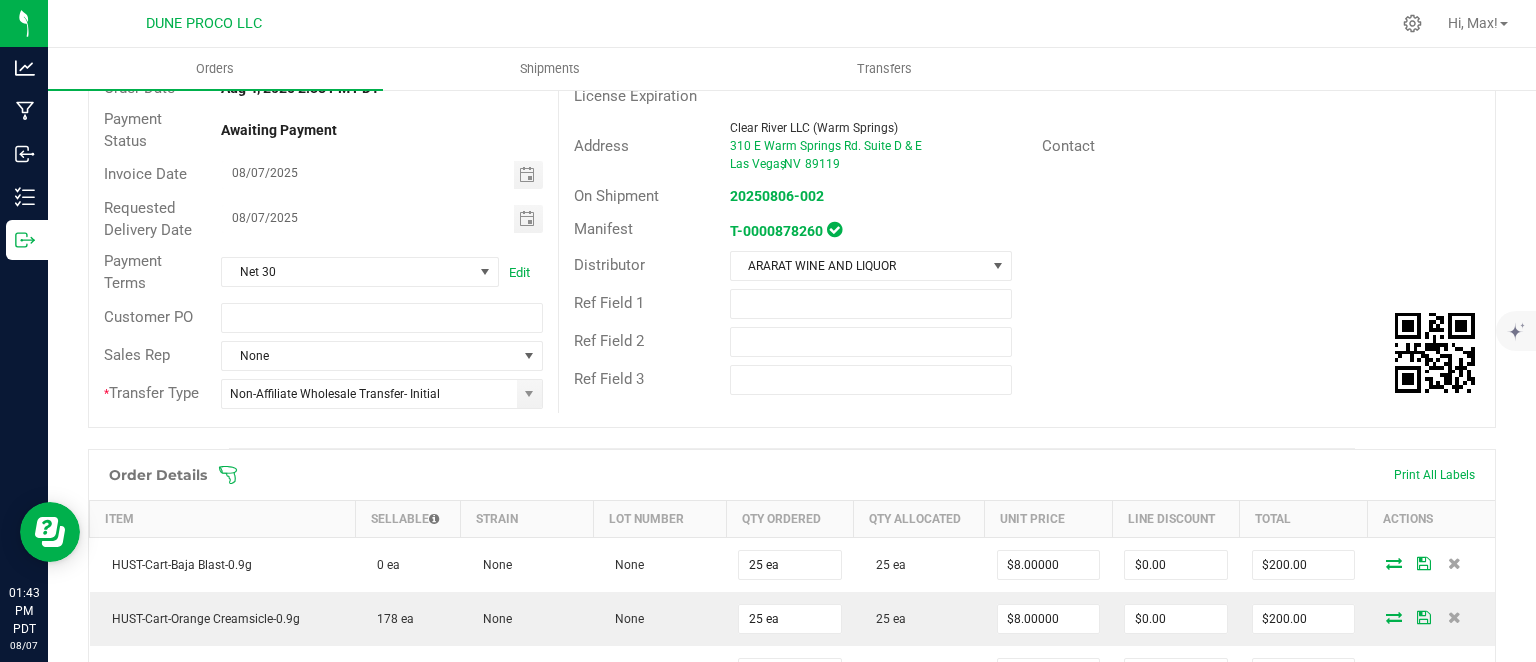 scroll, scrollTop: 0, scrollLeft: 0, axis: both 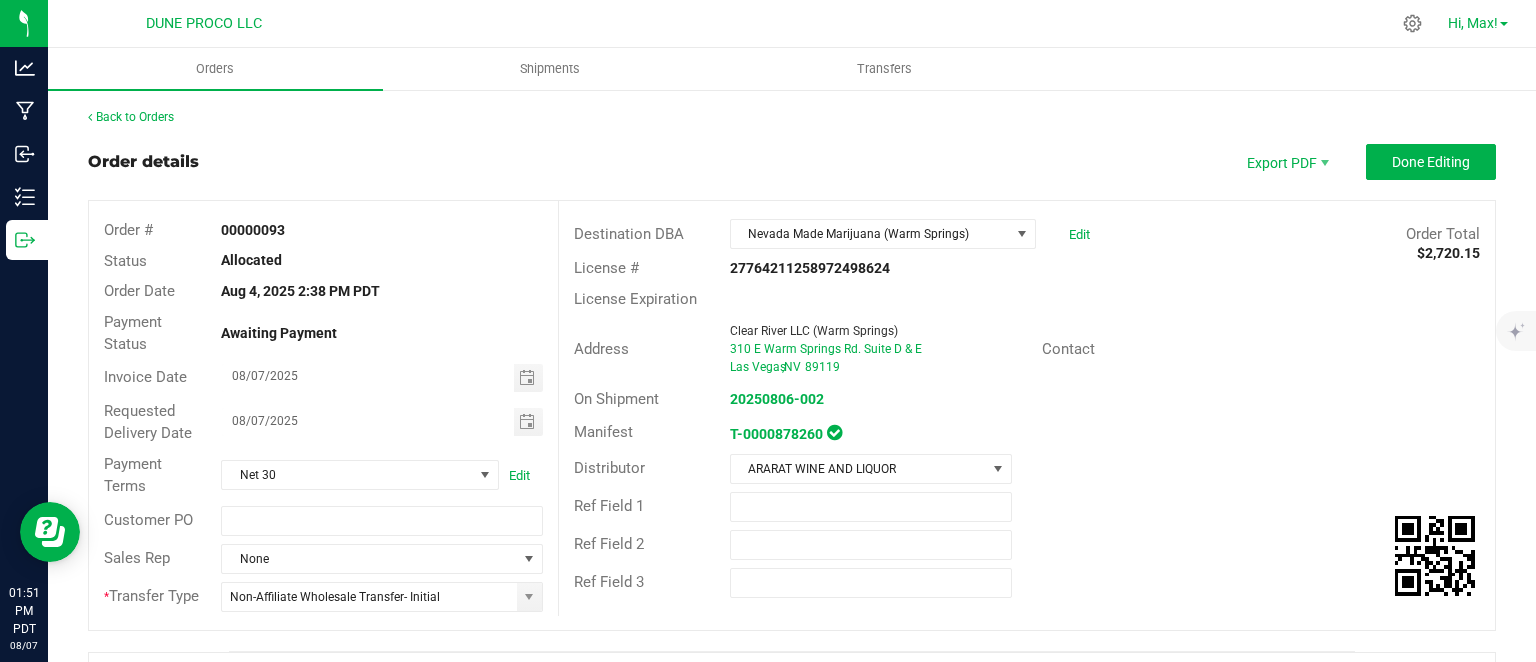 click on "Hi, Max!" at bounding box center [1478, 23] 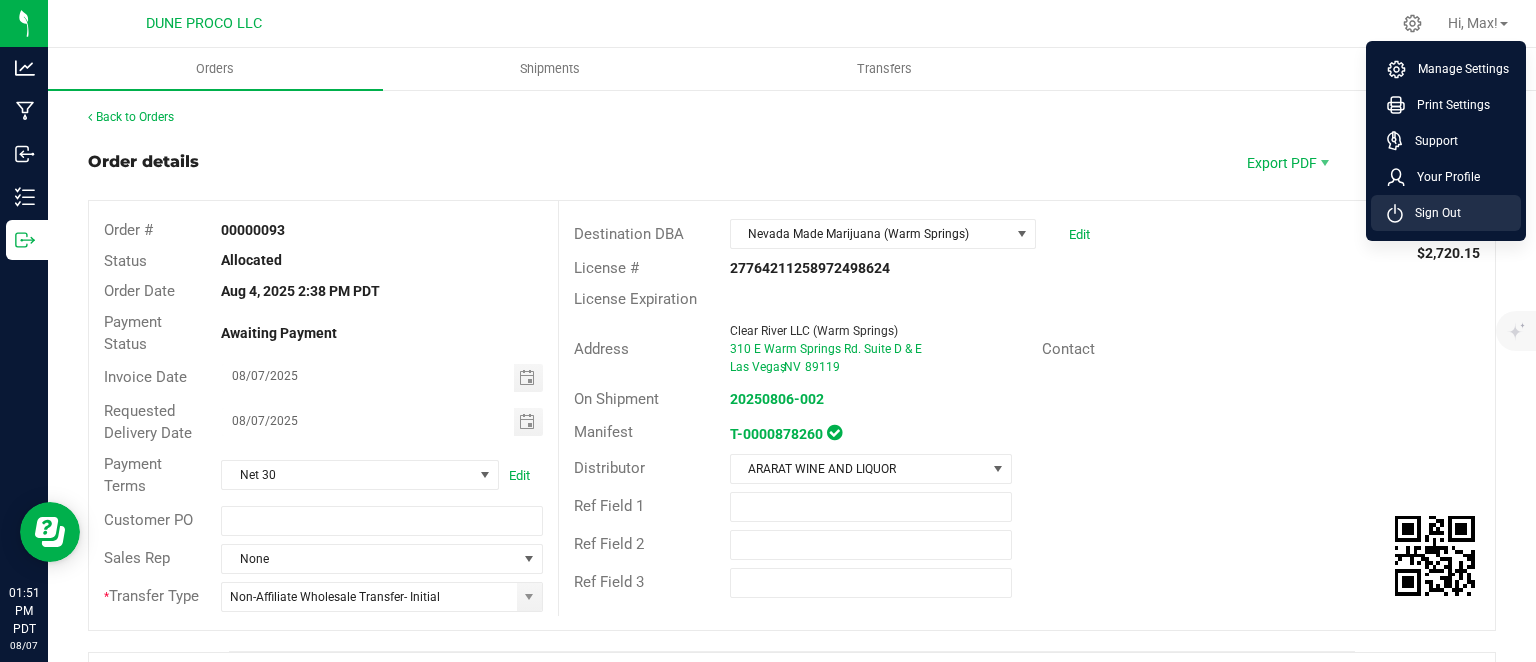 click on "Sign Out" at bounding box center (1432, 213) 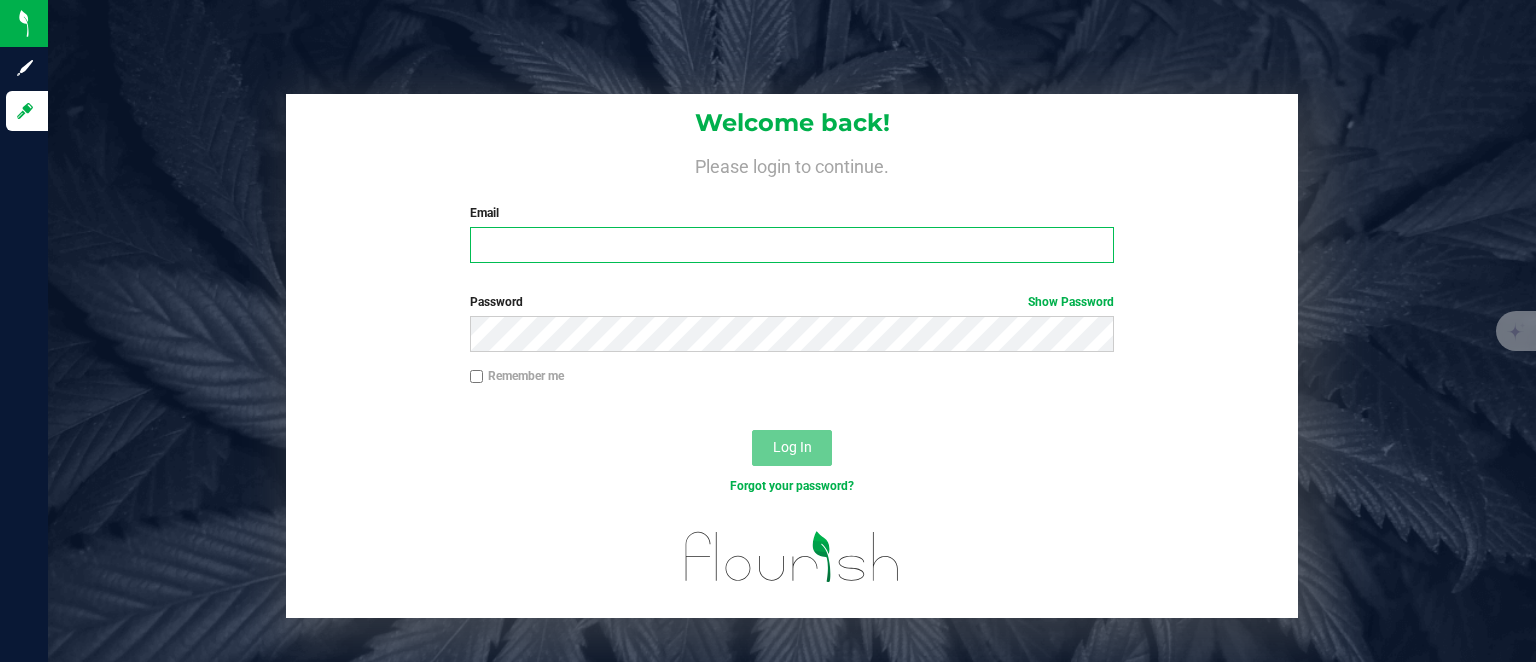 click on "Email" at bounding box center [792, 245] 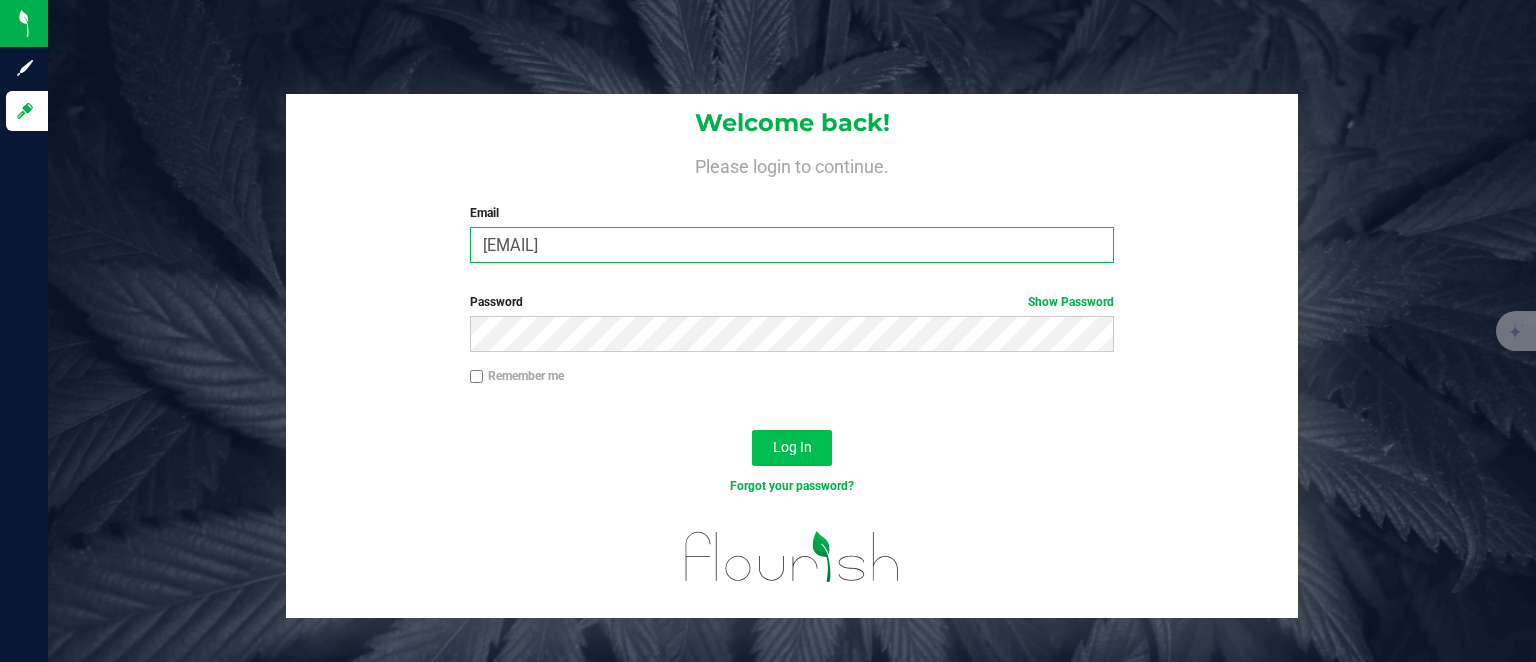 type on "[EMAIL]" 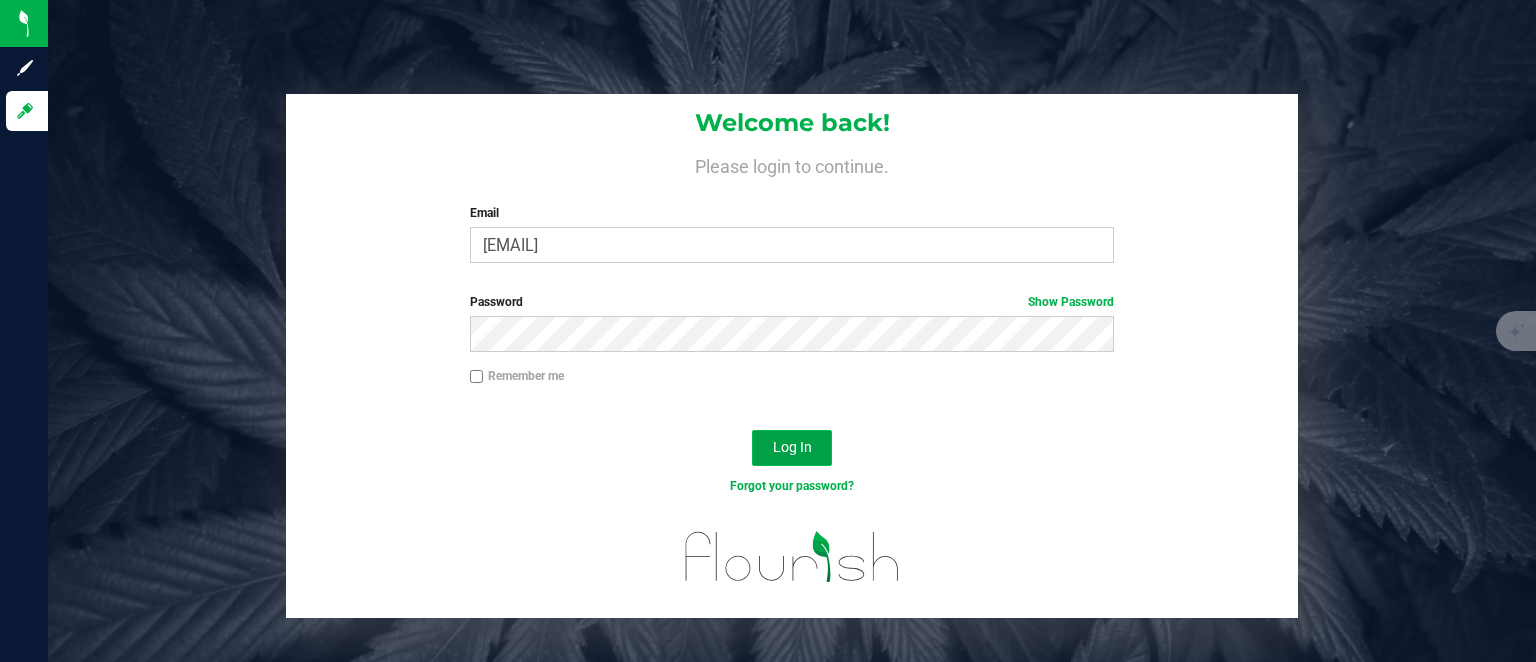 click on "Log In" at bounding box center (792, 448) 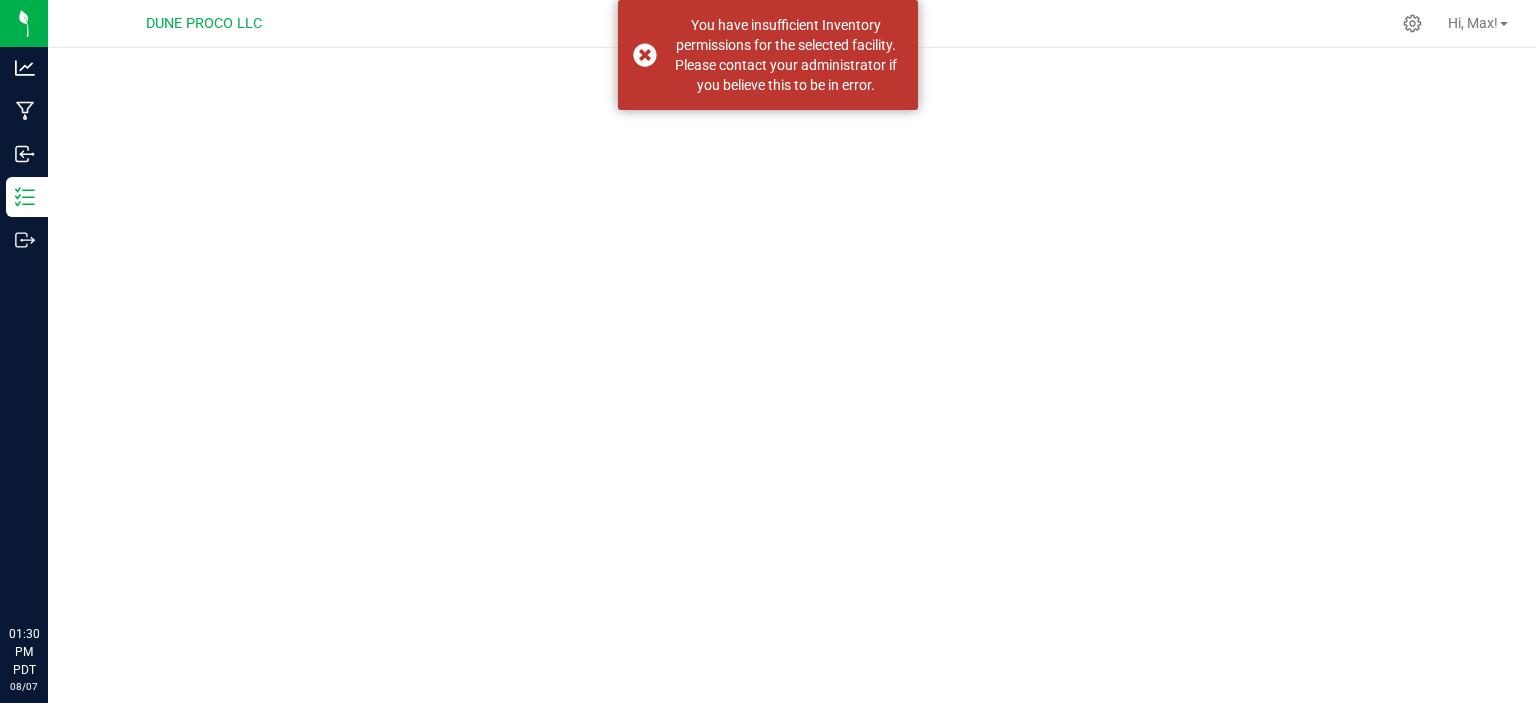 scroll, scrollTop: 0, scrollLeft: 0, axis: both 